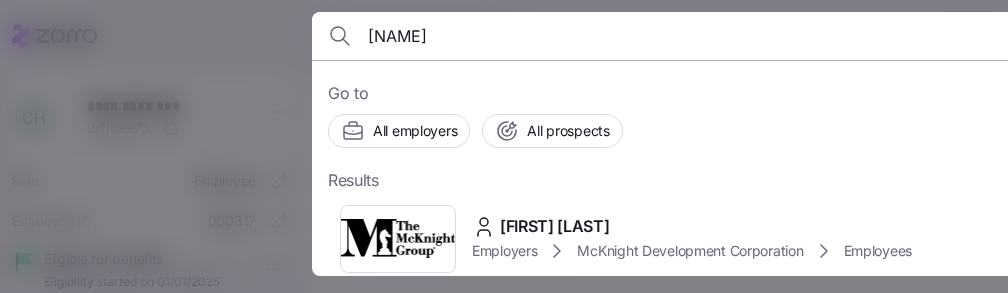 scroll, scrollTop: 0, scrollLeft: 0, axis: both 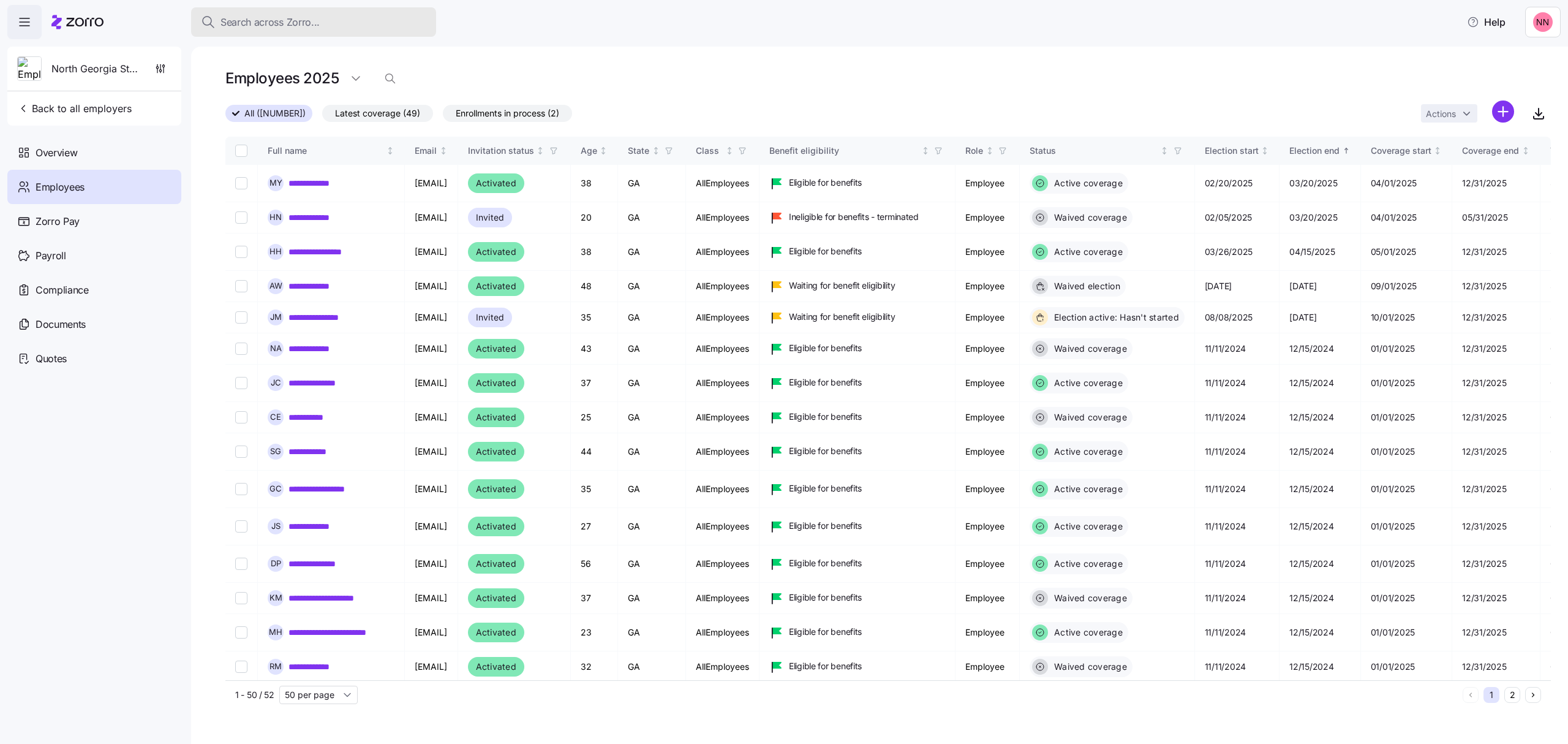 click on "Search across Zorro..." at bounding box center (314, 22) 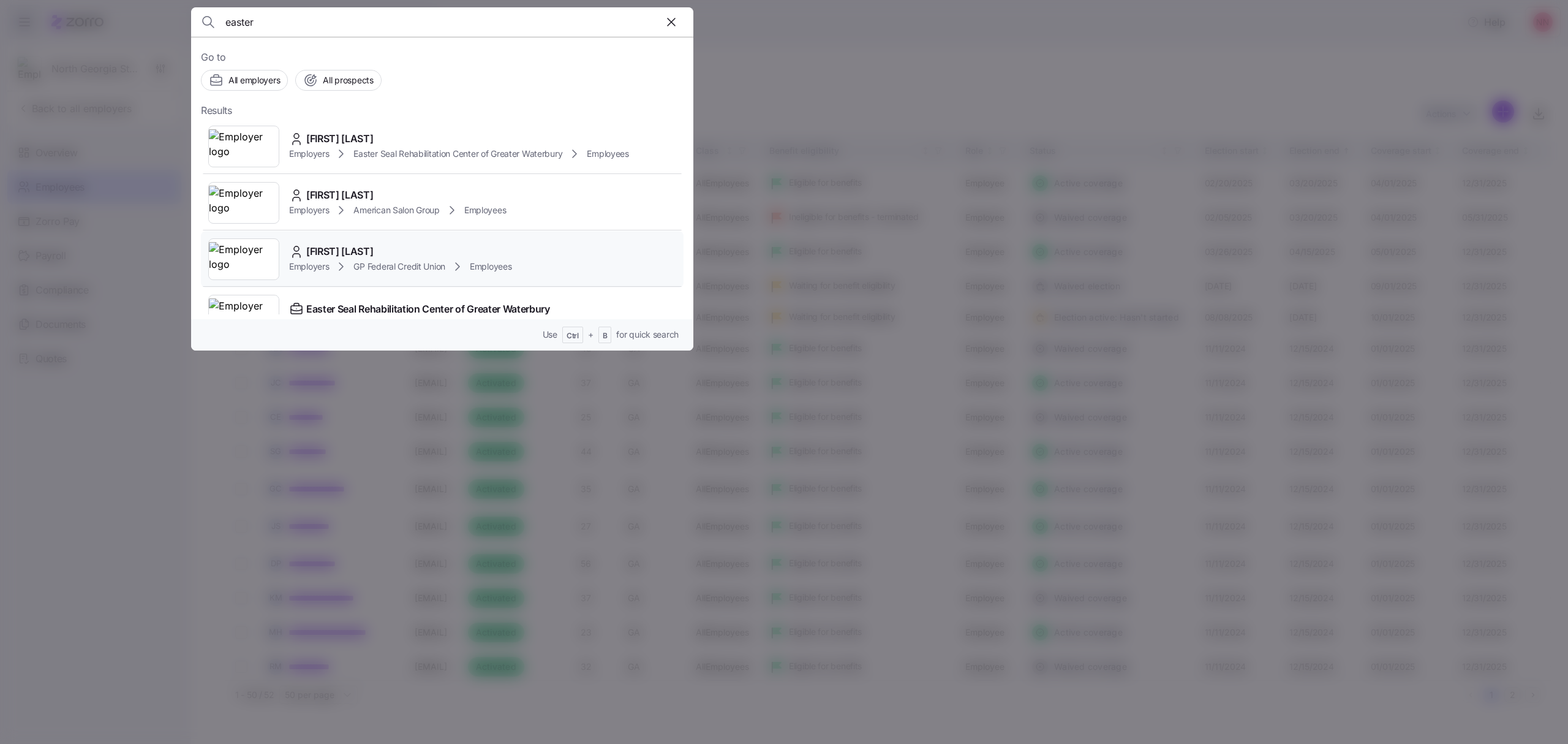 scroll, scrollTop: 29, scrollLeft: 0, axis: vertical 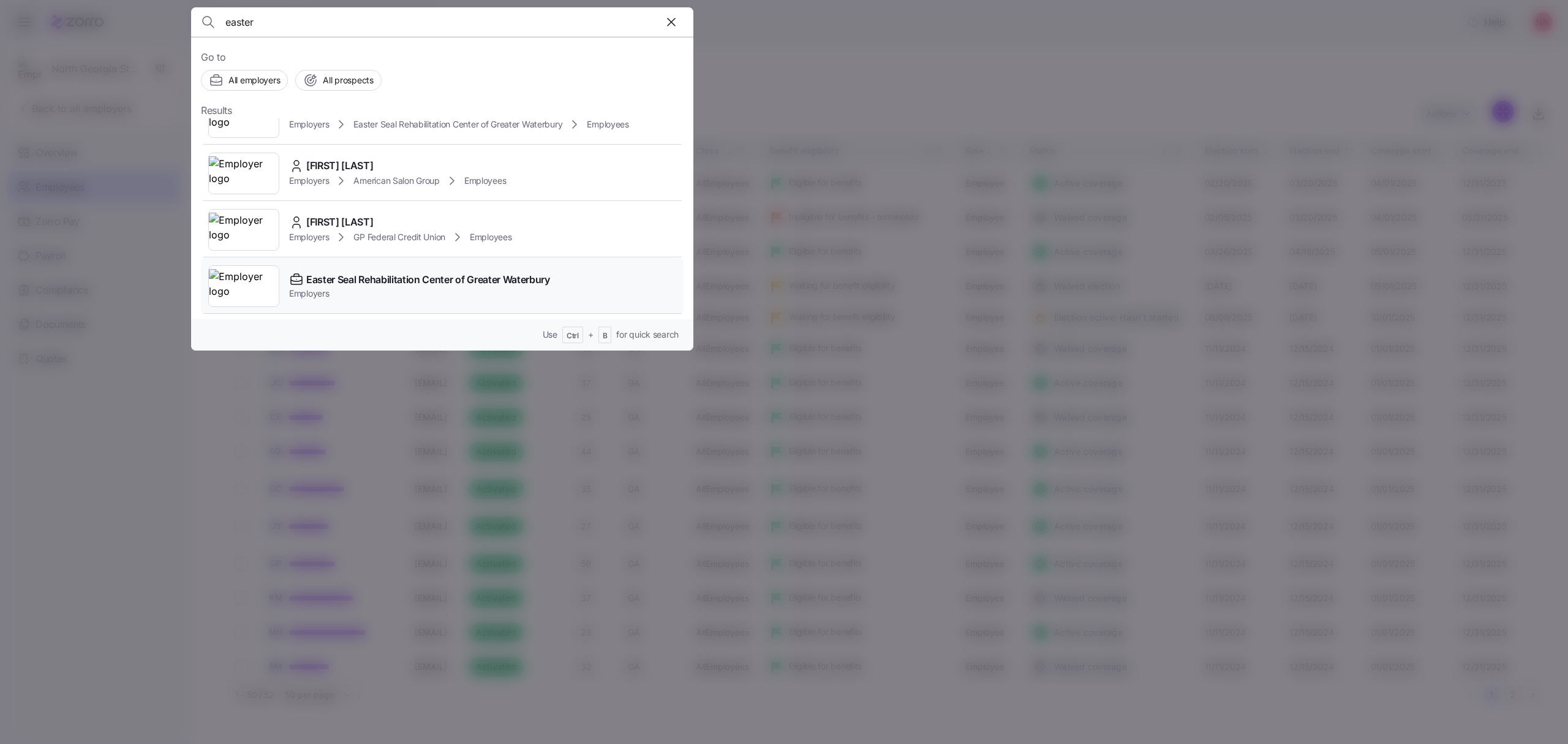 type on "easter" 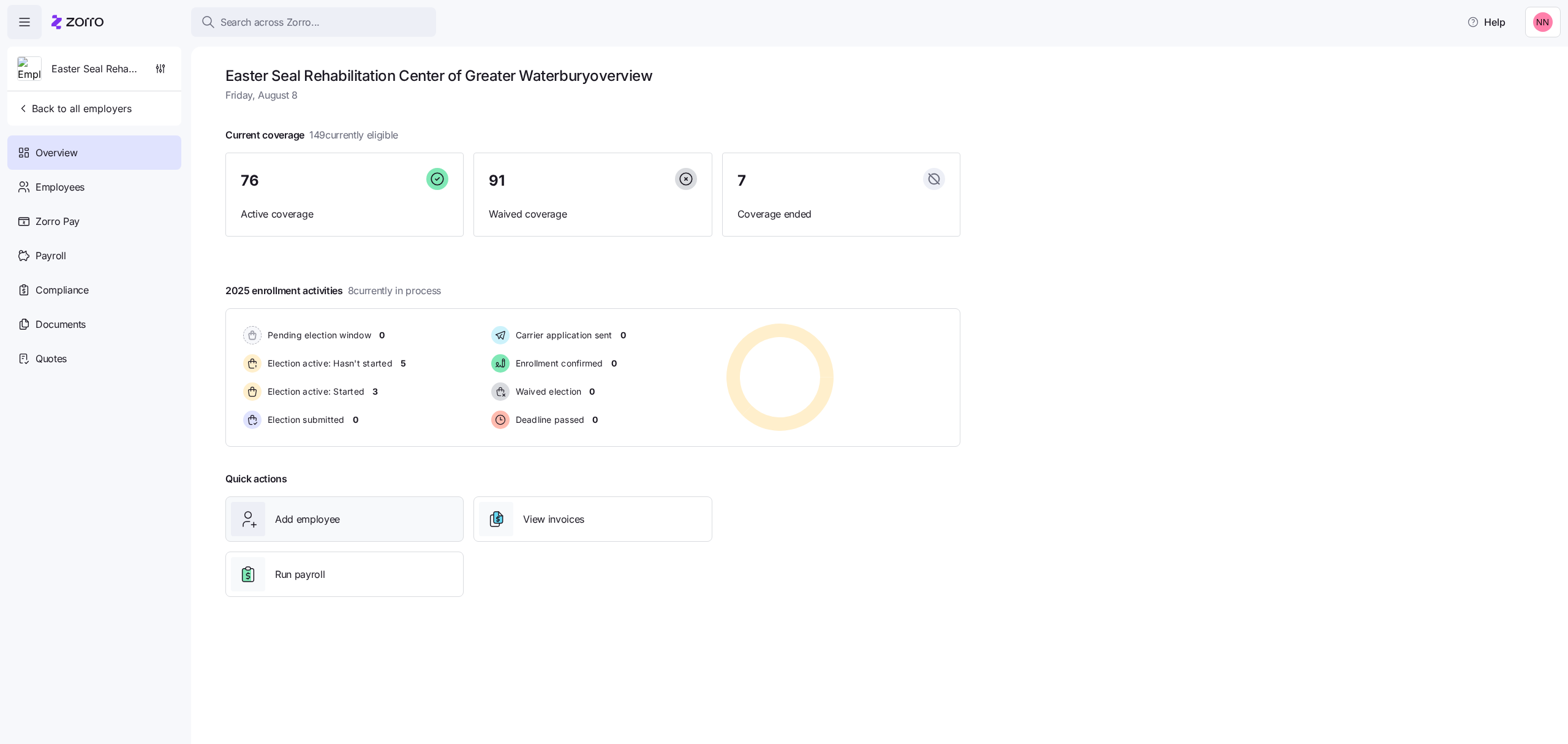 click on "Add employee" at bounding box center (307, 519) 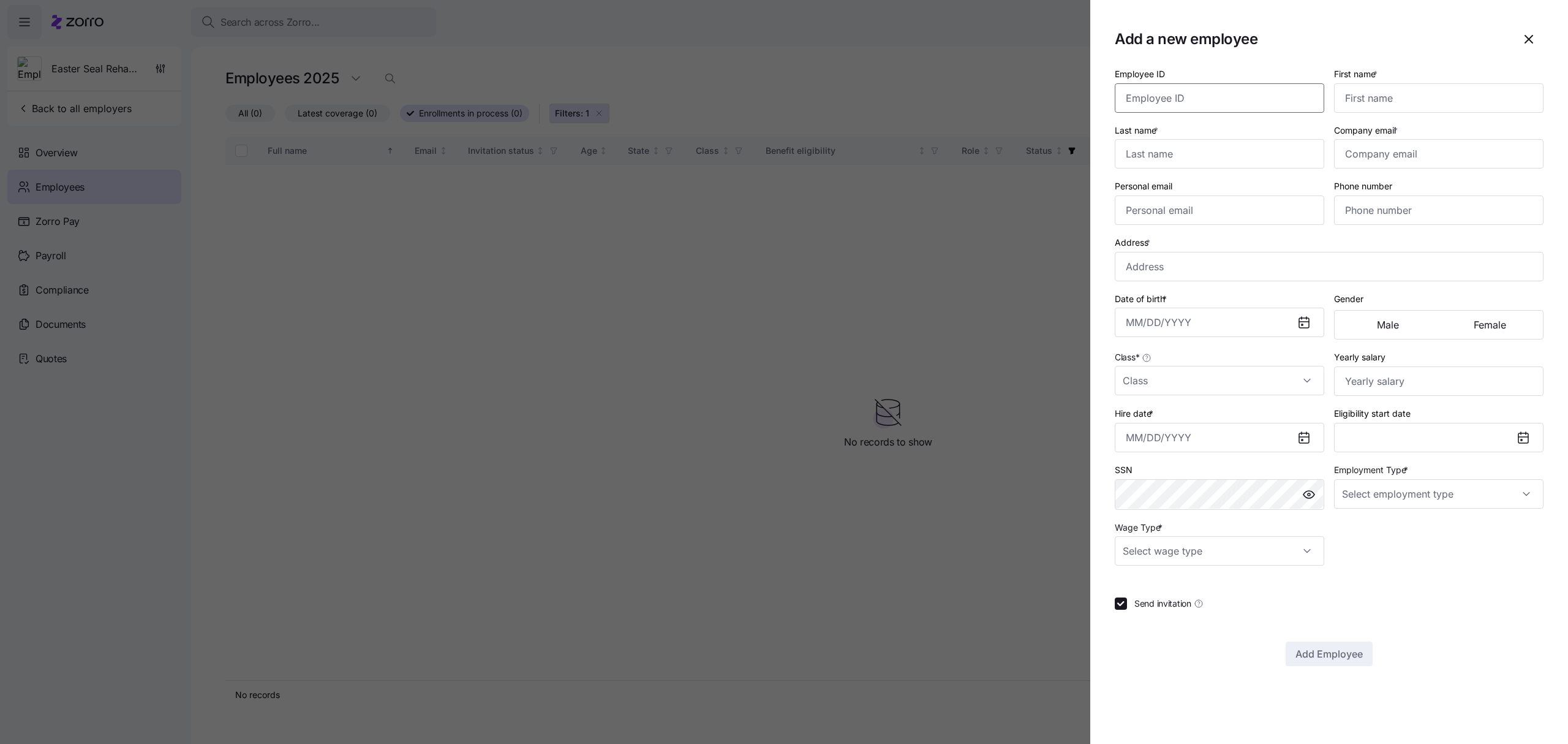 click on "Employee ID" at bounding box center [1219, 98] 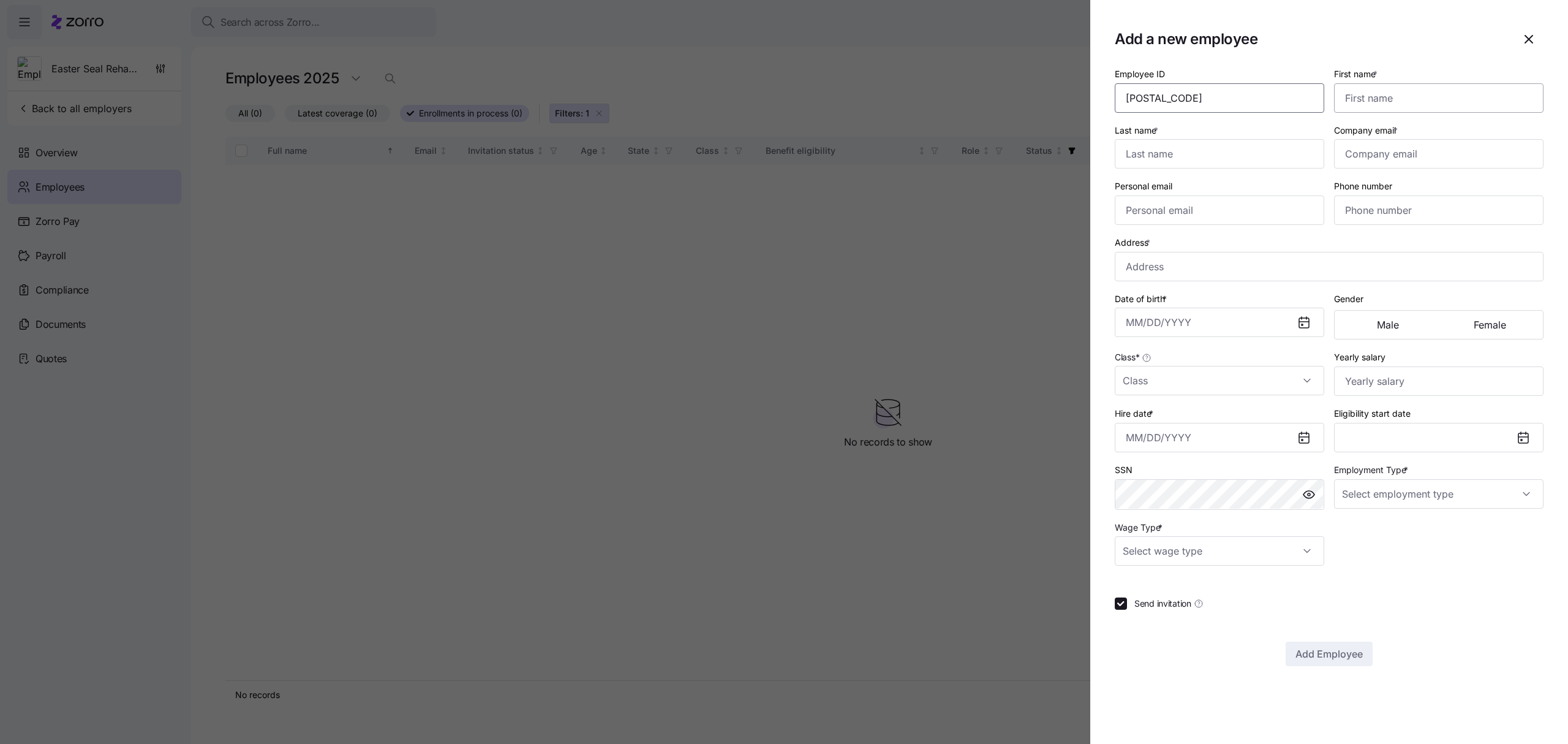 type on "[POSTAL_CODE]" 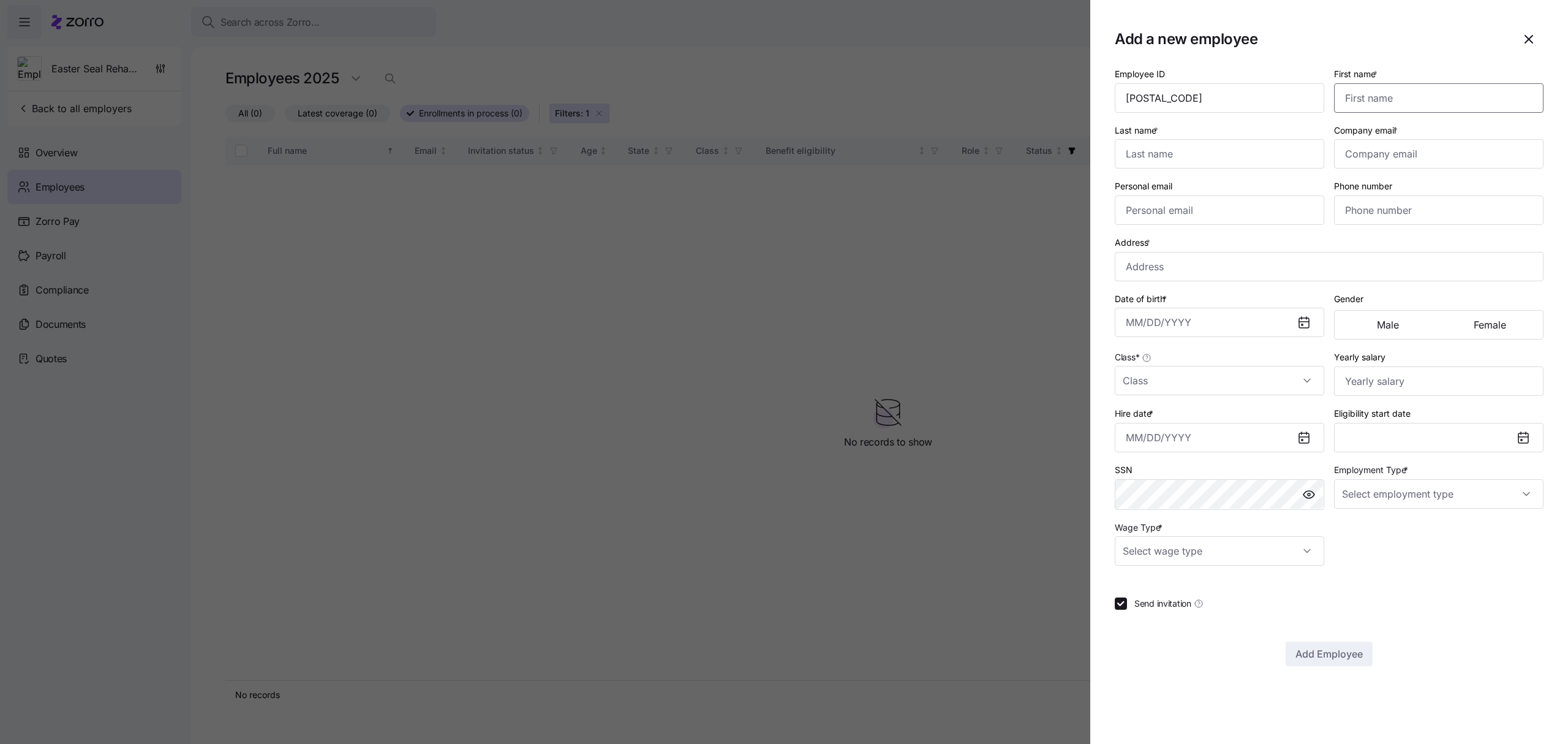 click on "First name  *" at bounding box center (1439, 98) 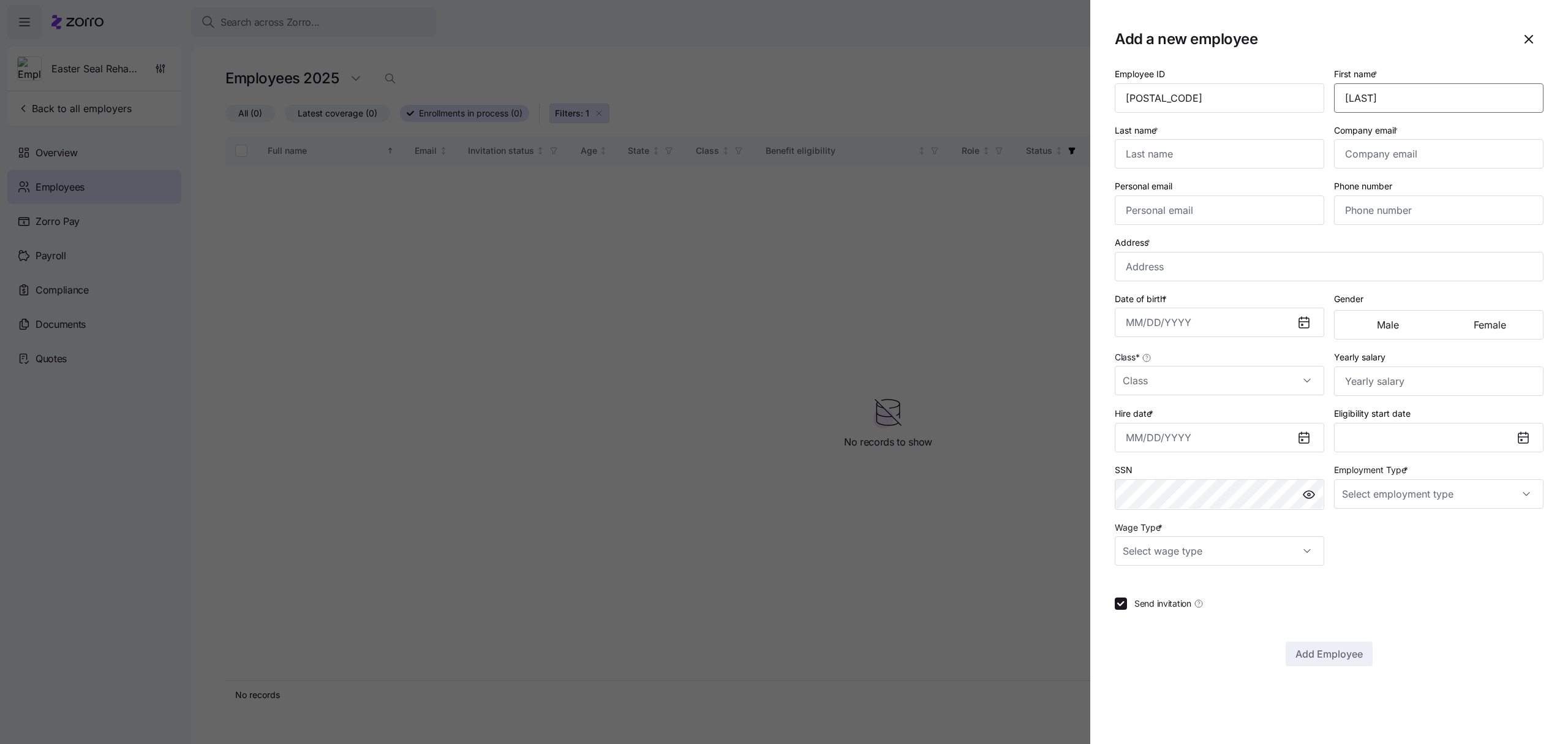 type on "[LAST]" 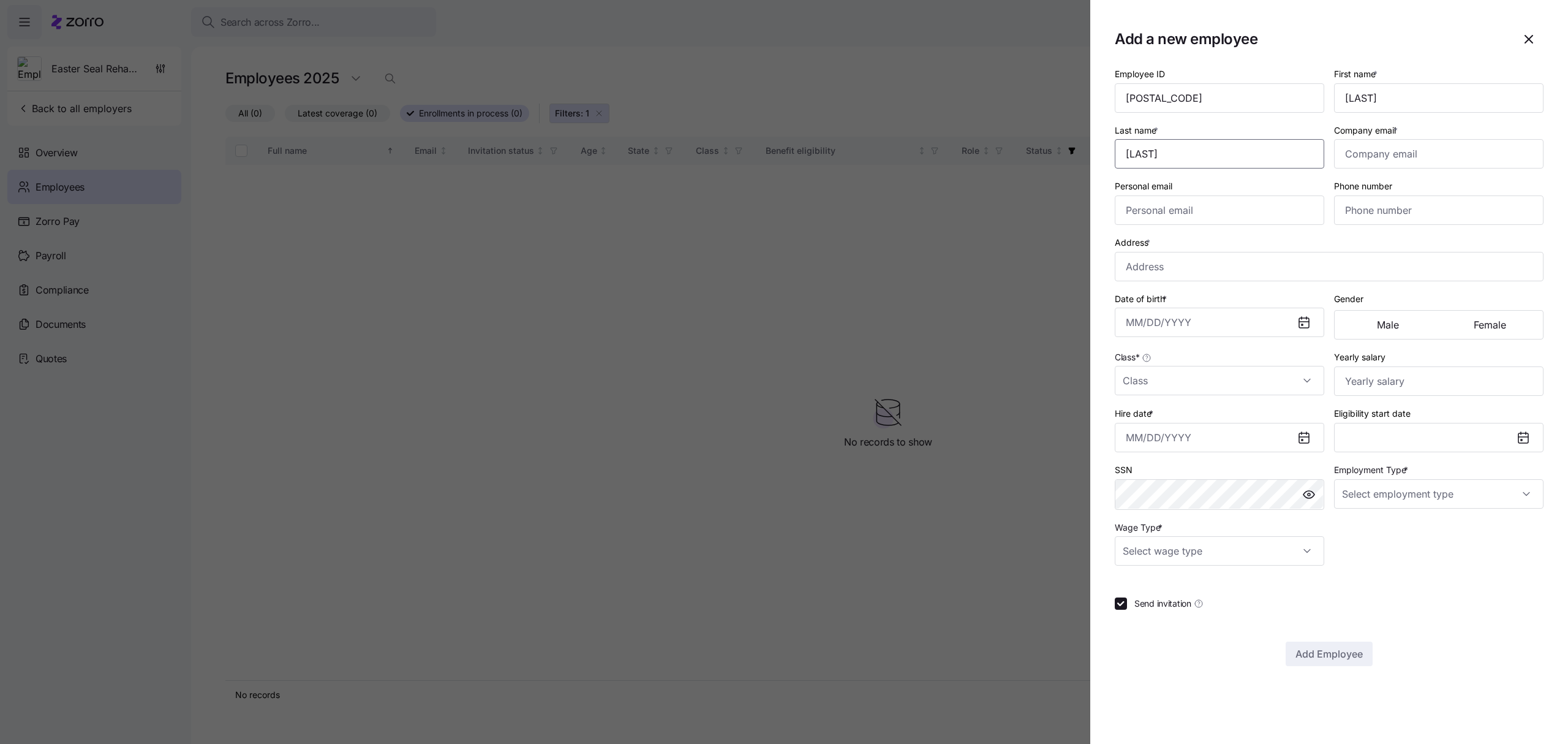 type on "[LAST]" 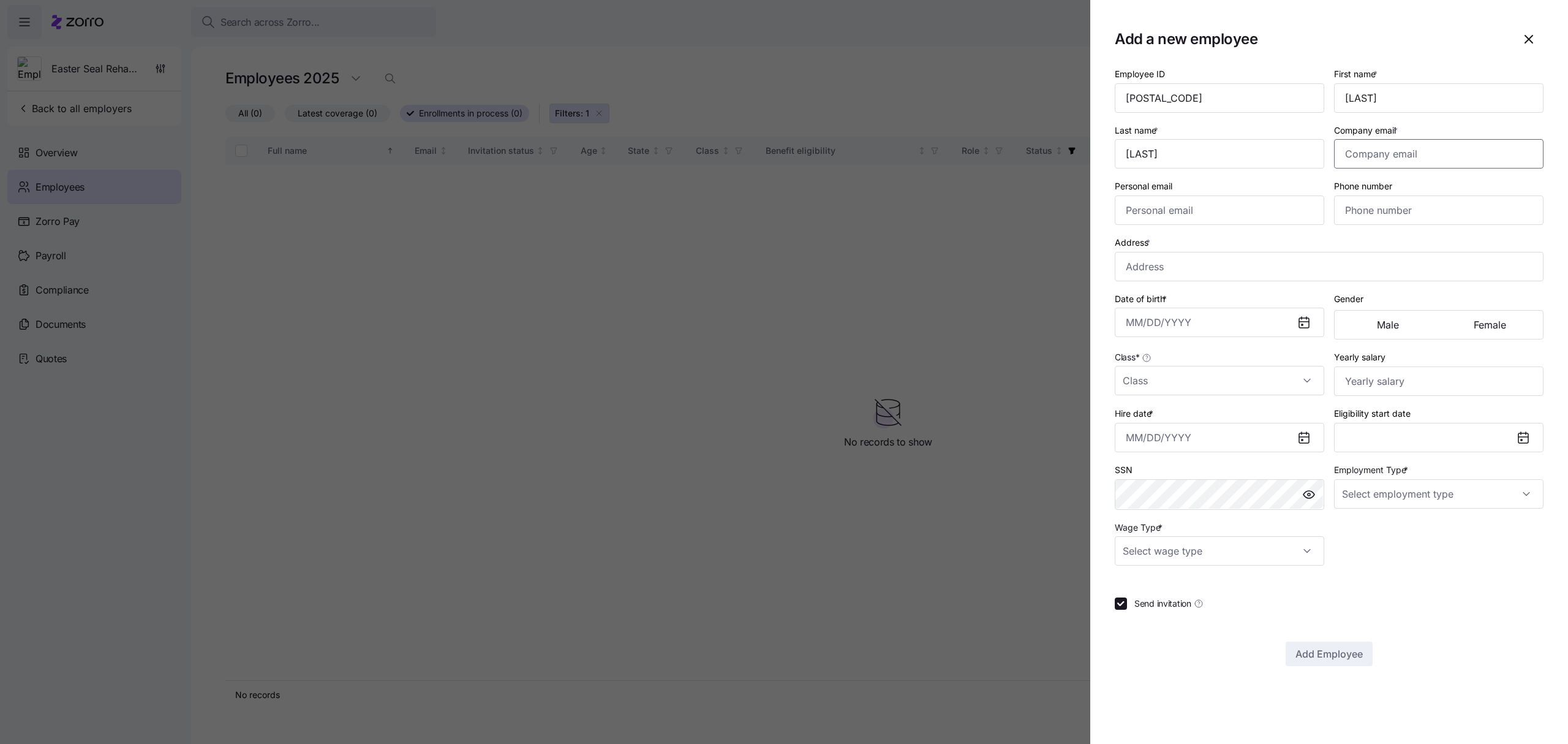 click on "Company email  *" at bounding box center [1439, 154] 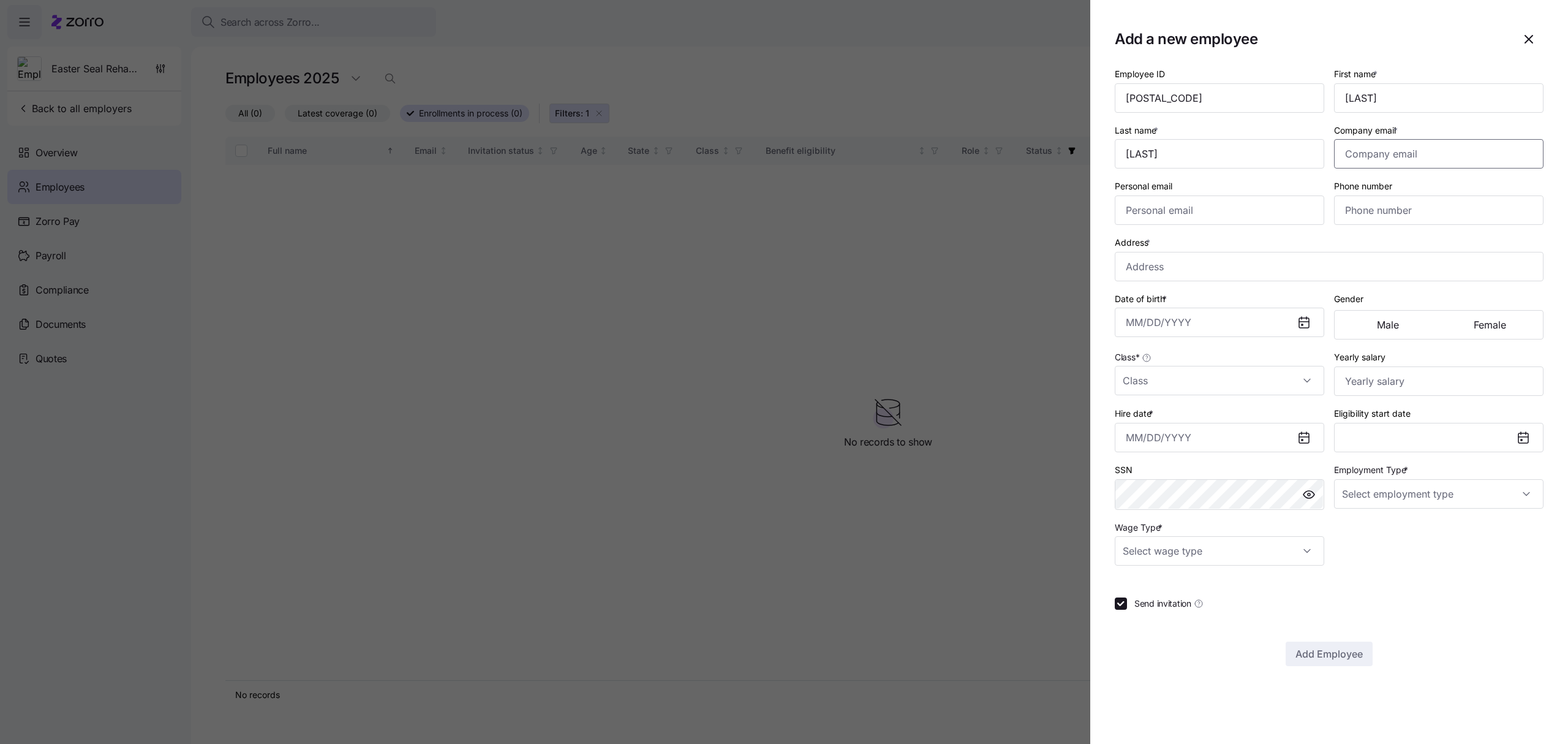 paste on "[EMAIL]" 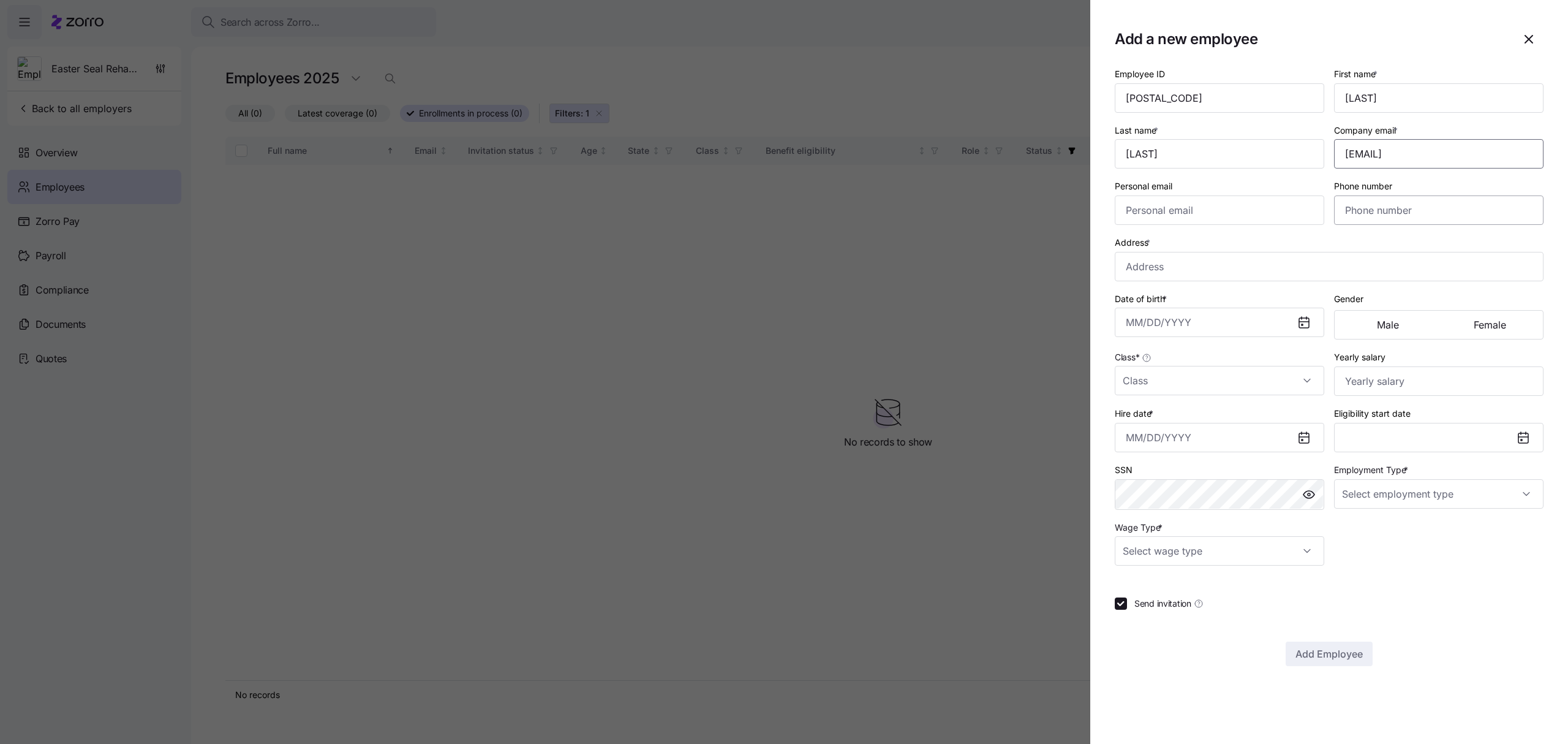 type on "[EMAIL]" 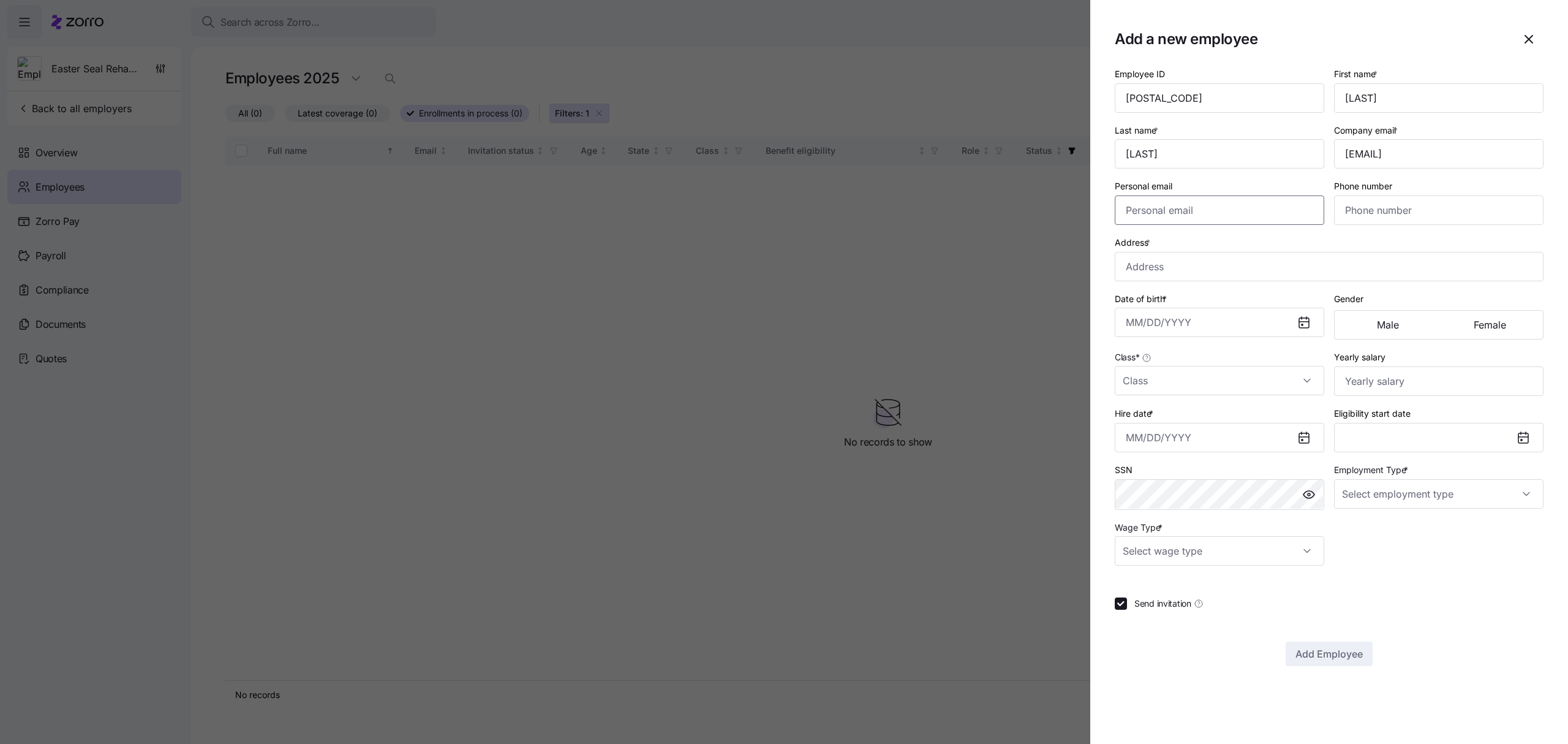 click on "Personal email" at bounding box center [1219, 210] 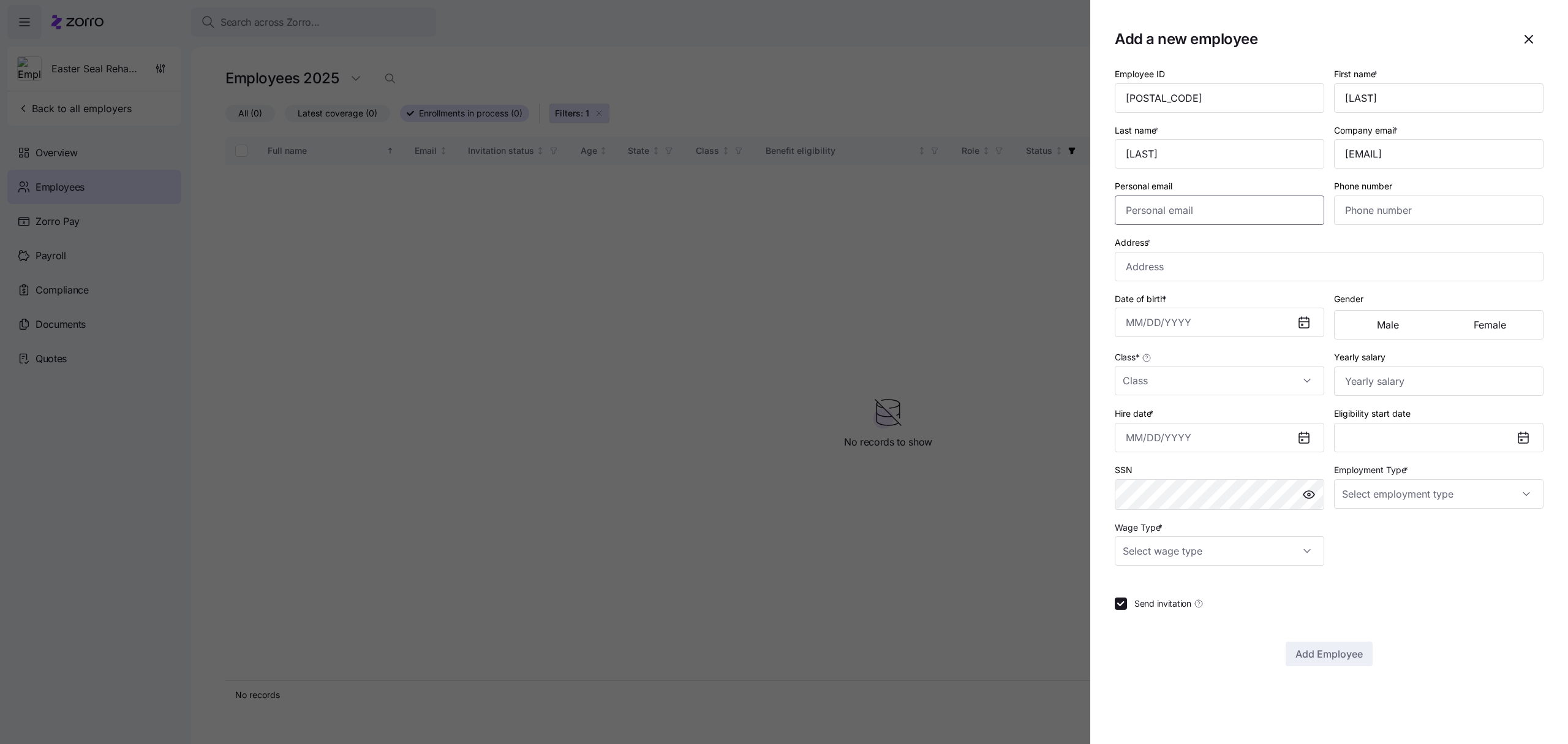 paste on "[EMAIL]" 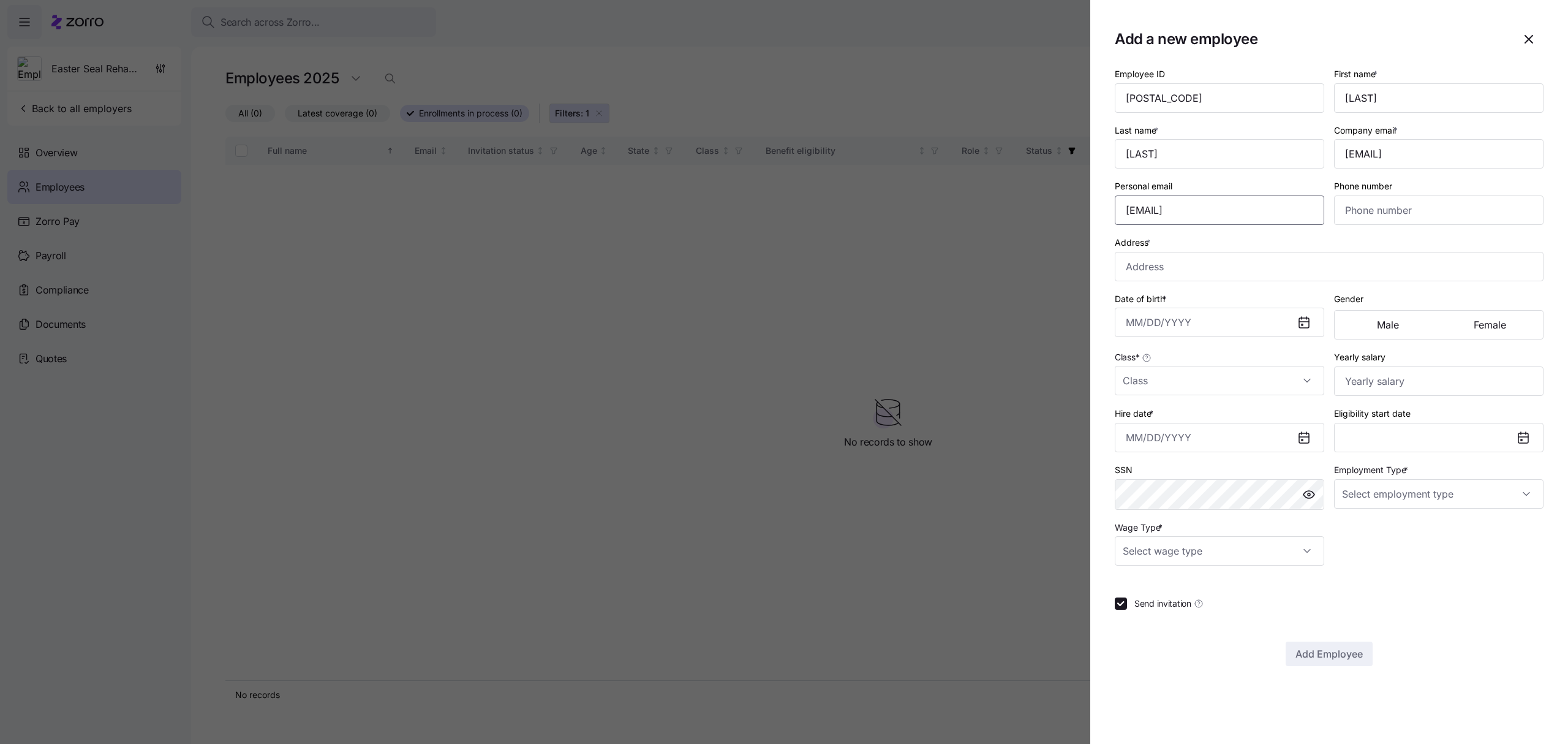 type on "[EMAIL]" 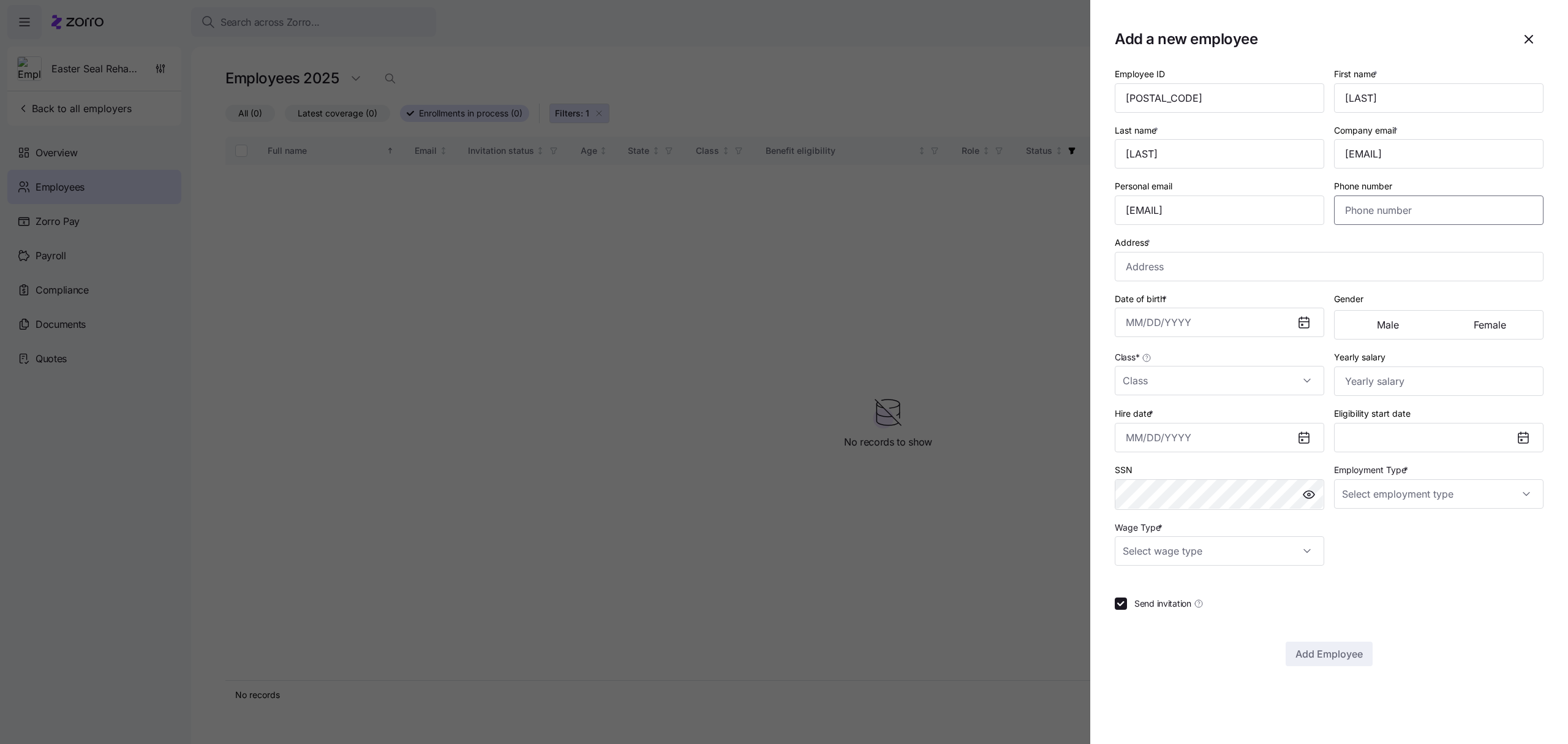 click on "Phone number" at bounding box center [1439, 210] 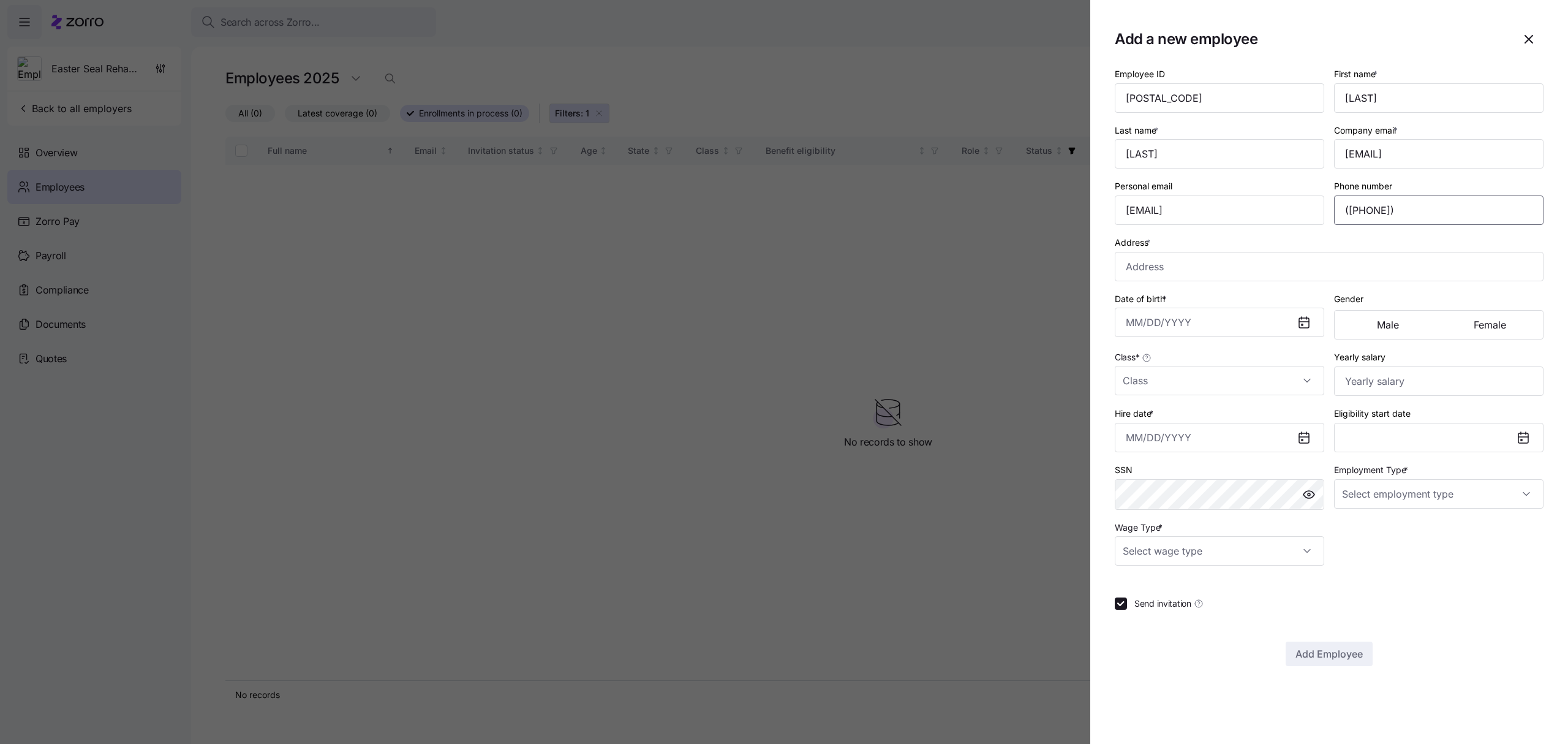 type on "([PHONE])" 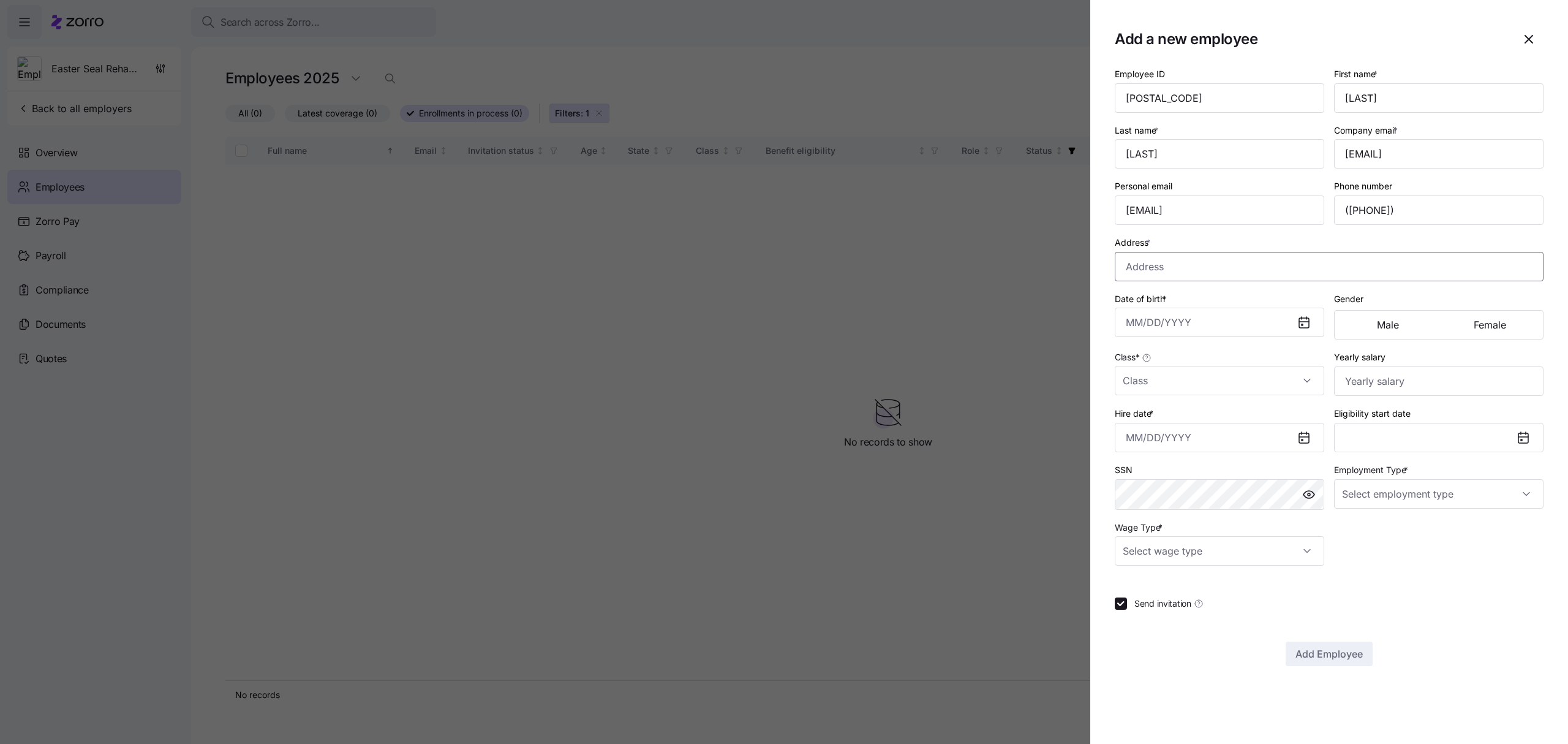 click on "Address  *" at bounding box center (1329, 267) 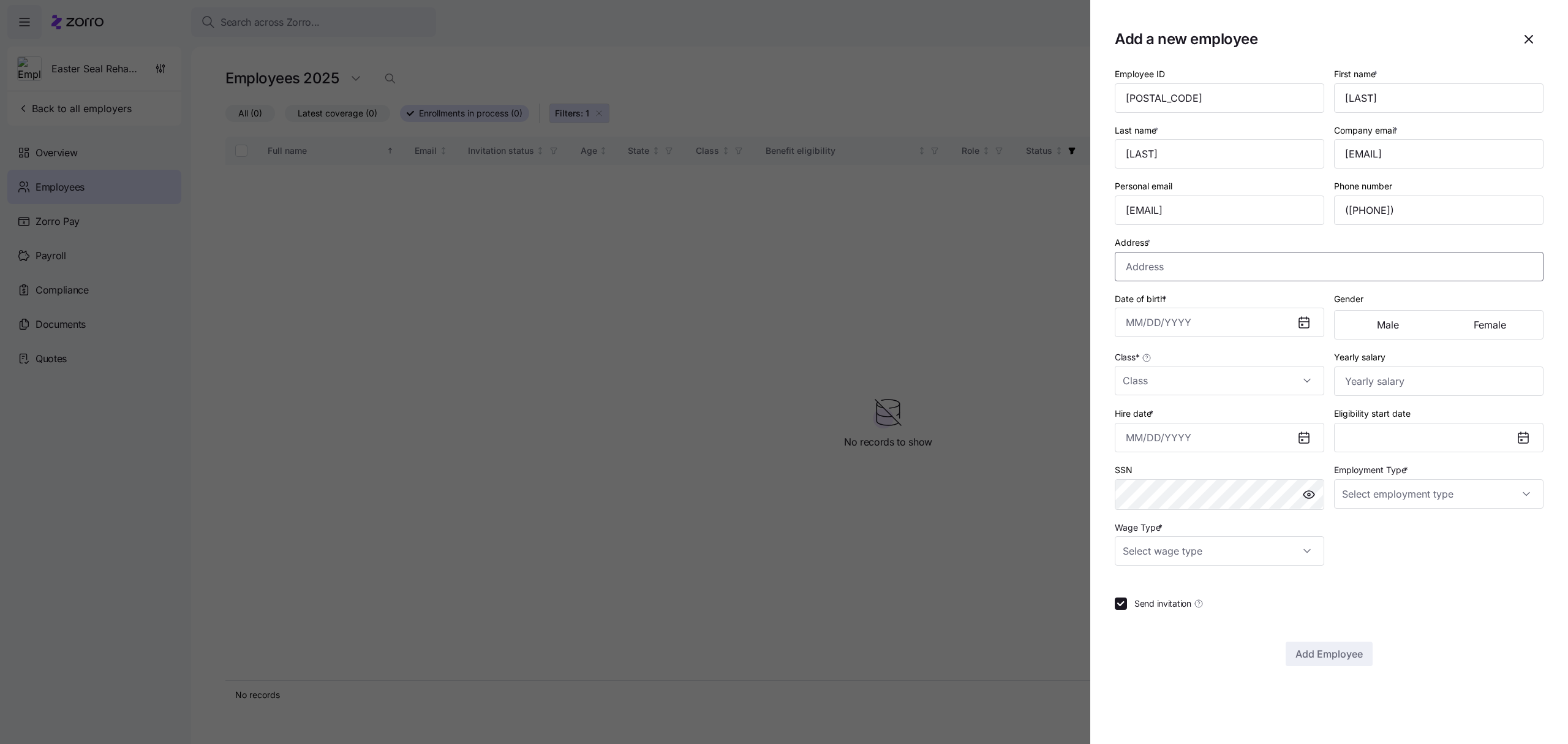 paste on "[NUMBER] [STREET_NAME]" 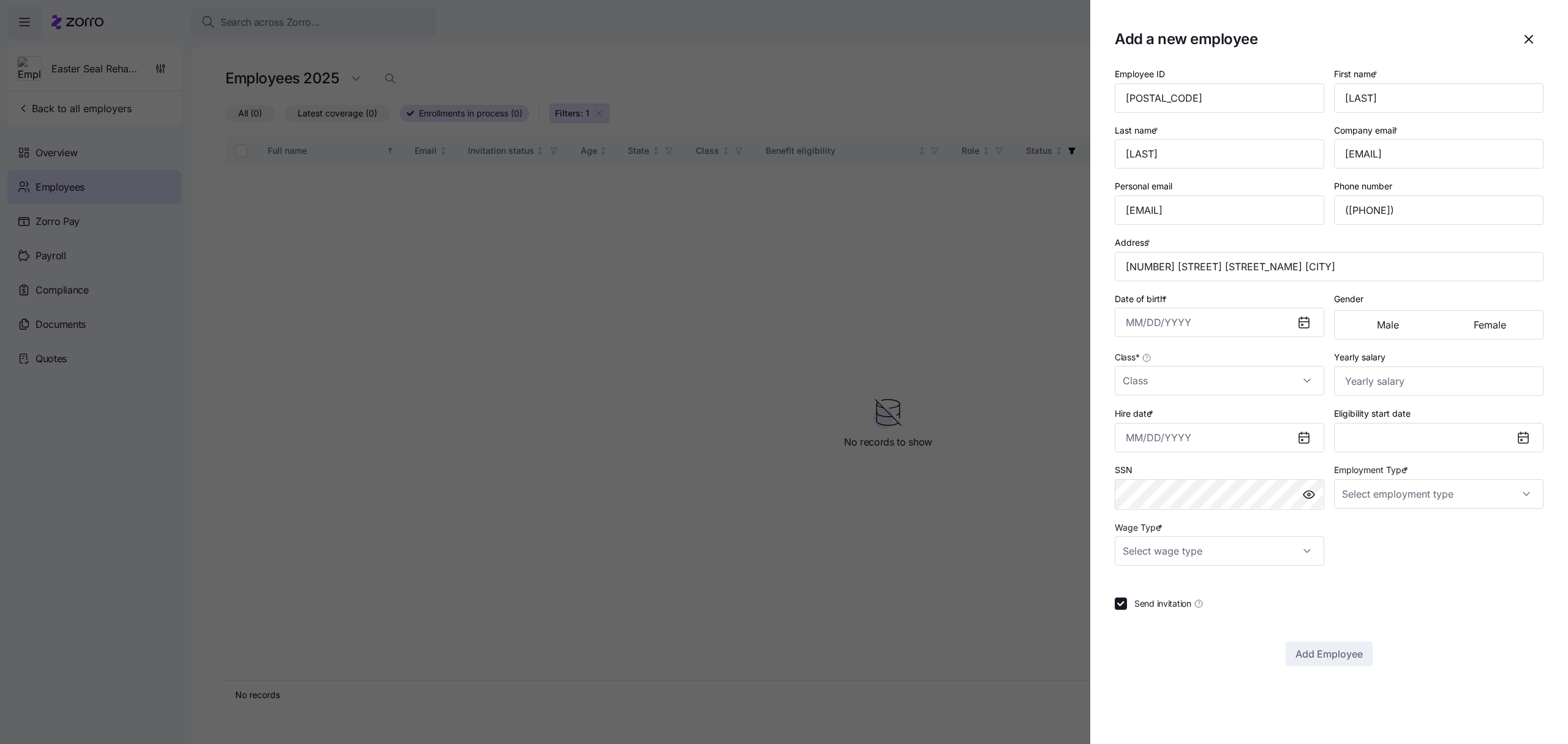 type on "[NUMBER] [STREET] [STREET_NAME], [CITY], [STATE] [POSTAL_CODE], [COUNTRY]" 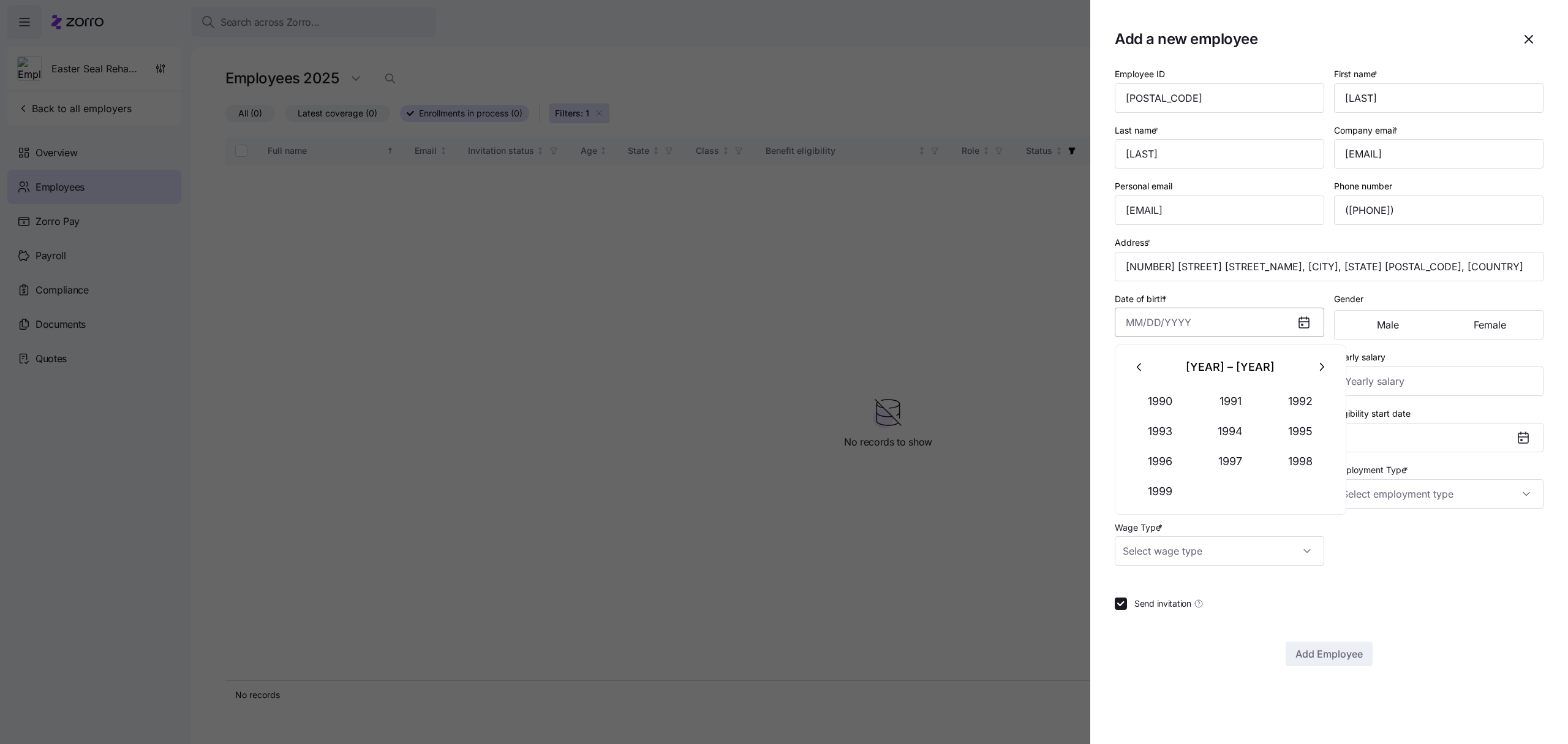 click on "Date of birth  *" at bounding box center (1219, 322) 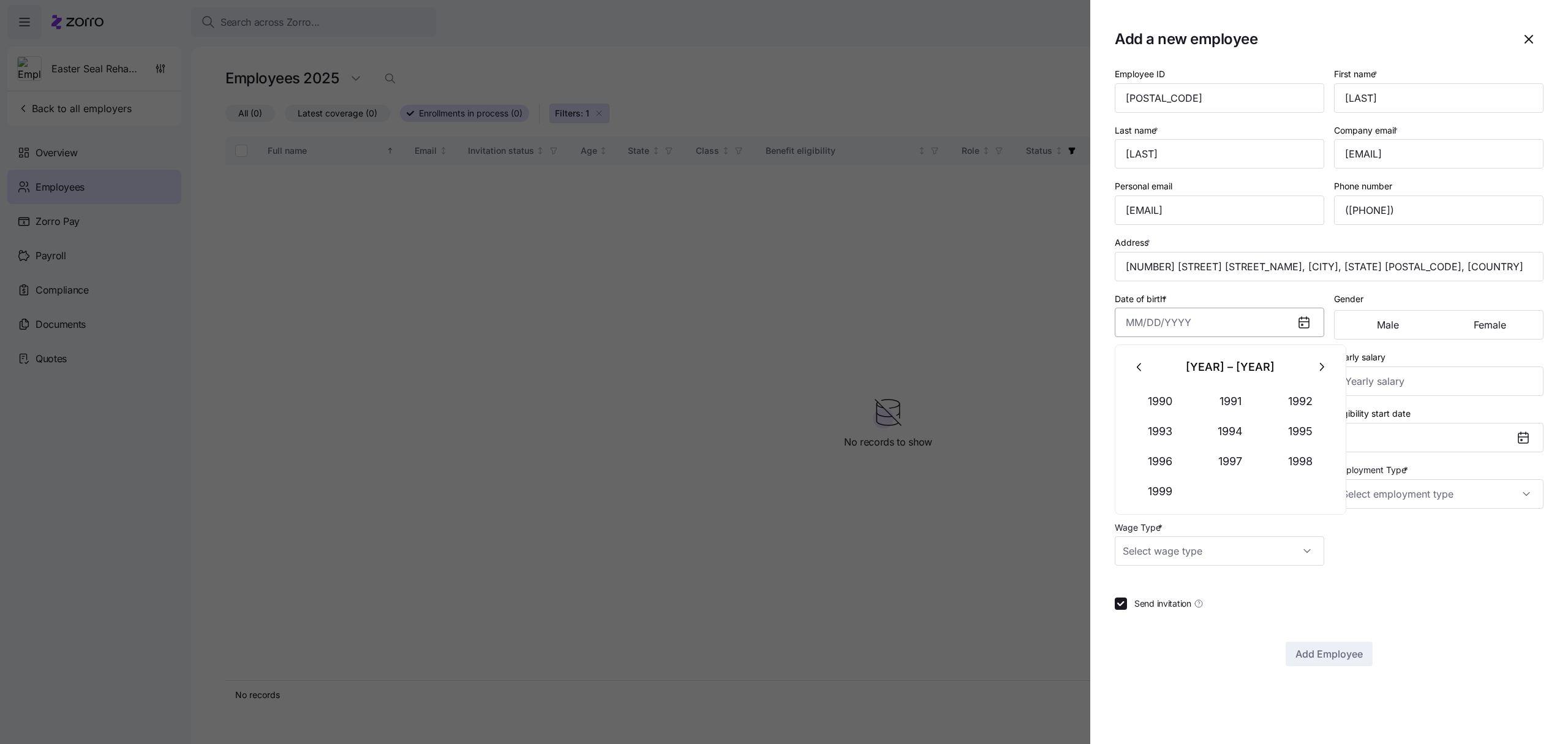 paste on "[DATE]" 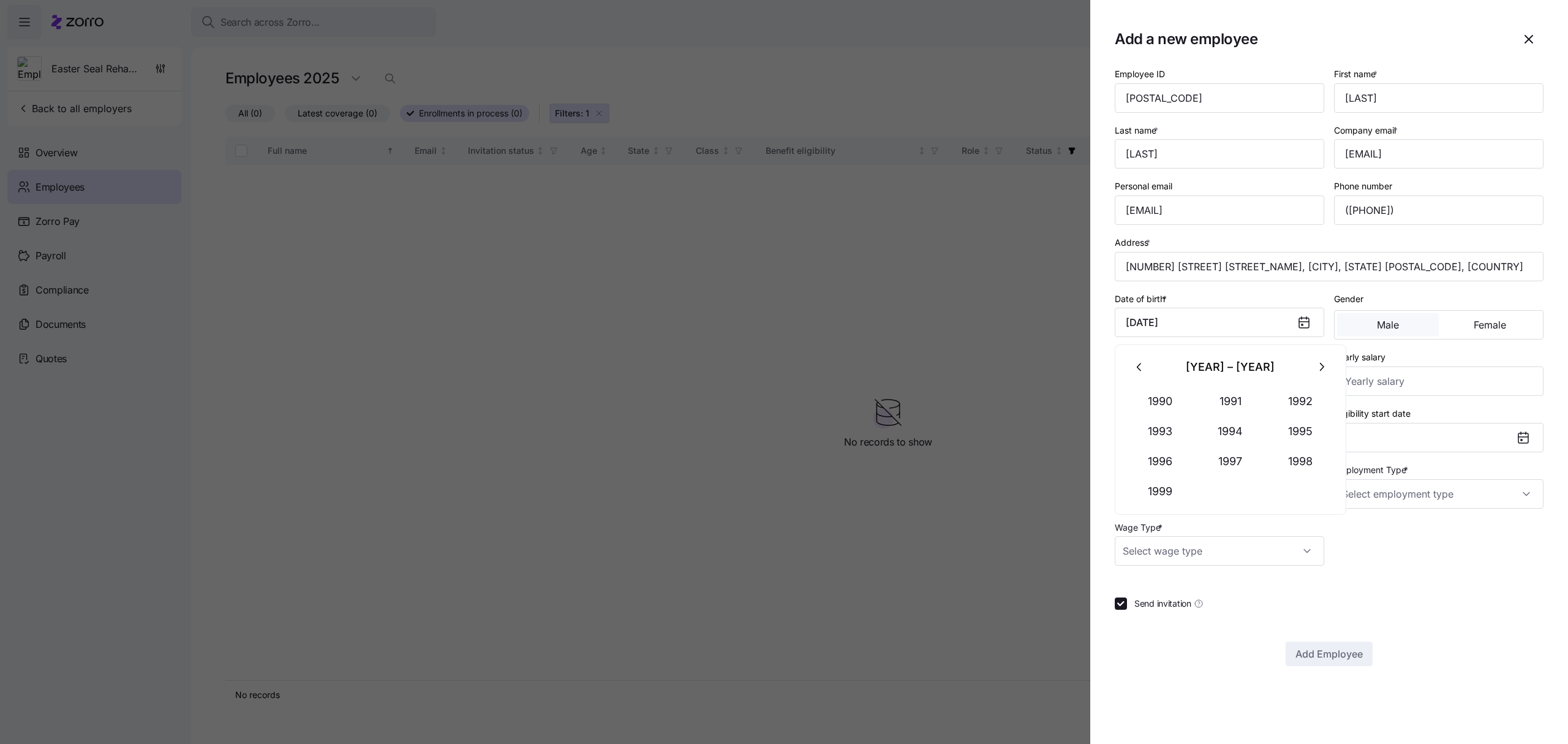 type on "[DATE]" 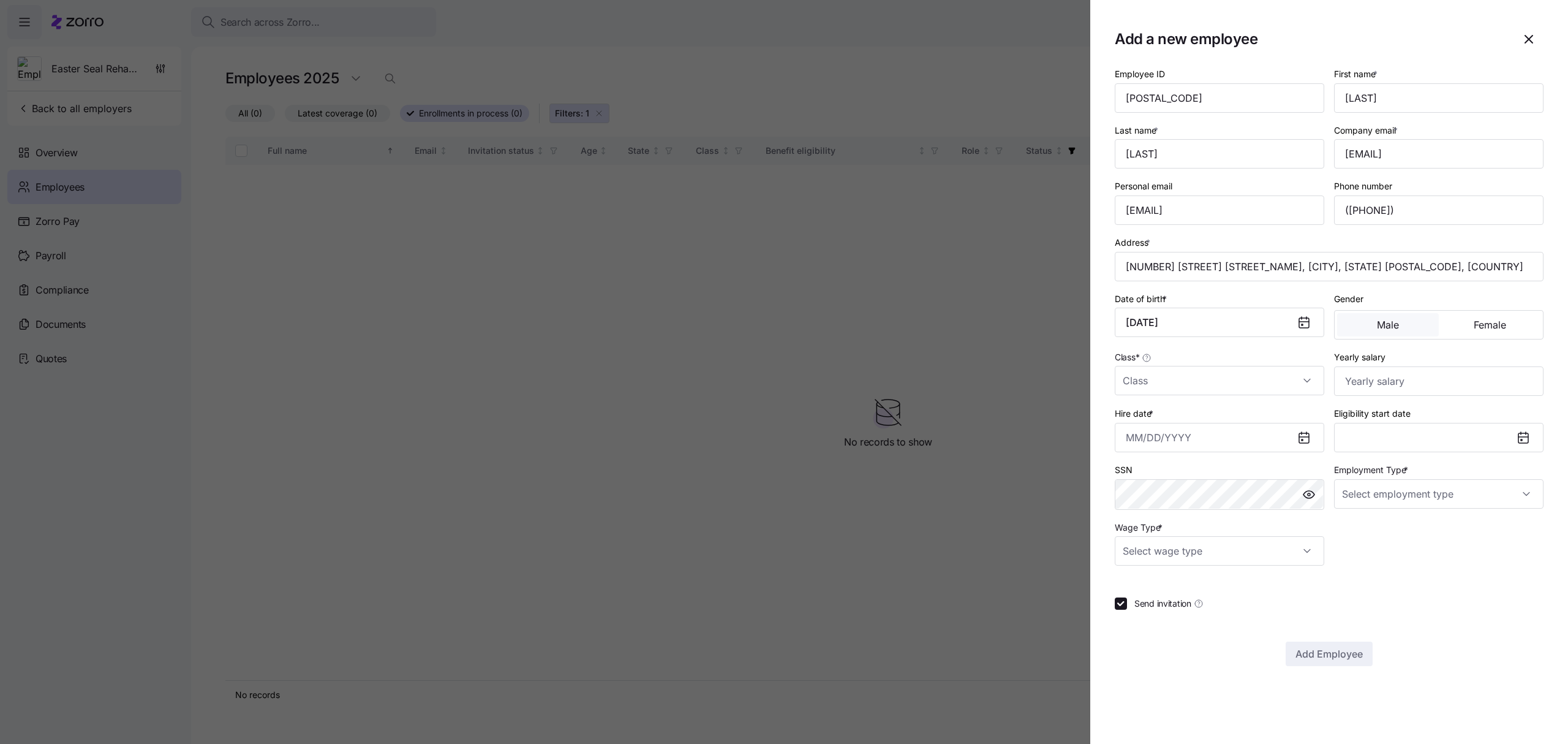 click on "Male" at bounding box center (1388, 325) 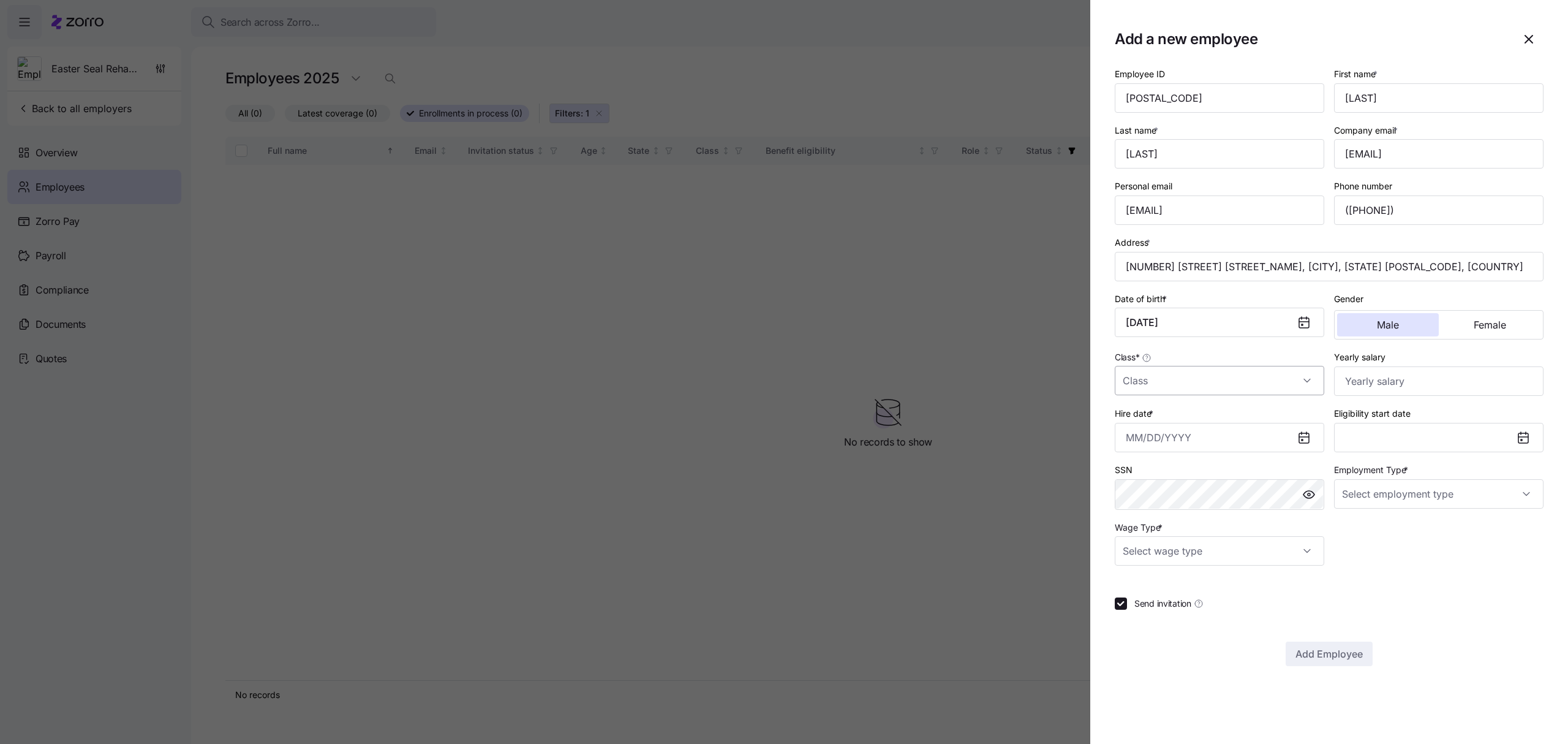 click on "Class  *" at bounding box center (1219, 381) 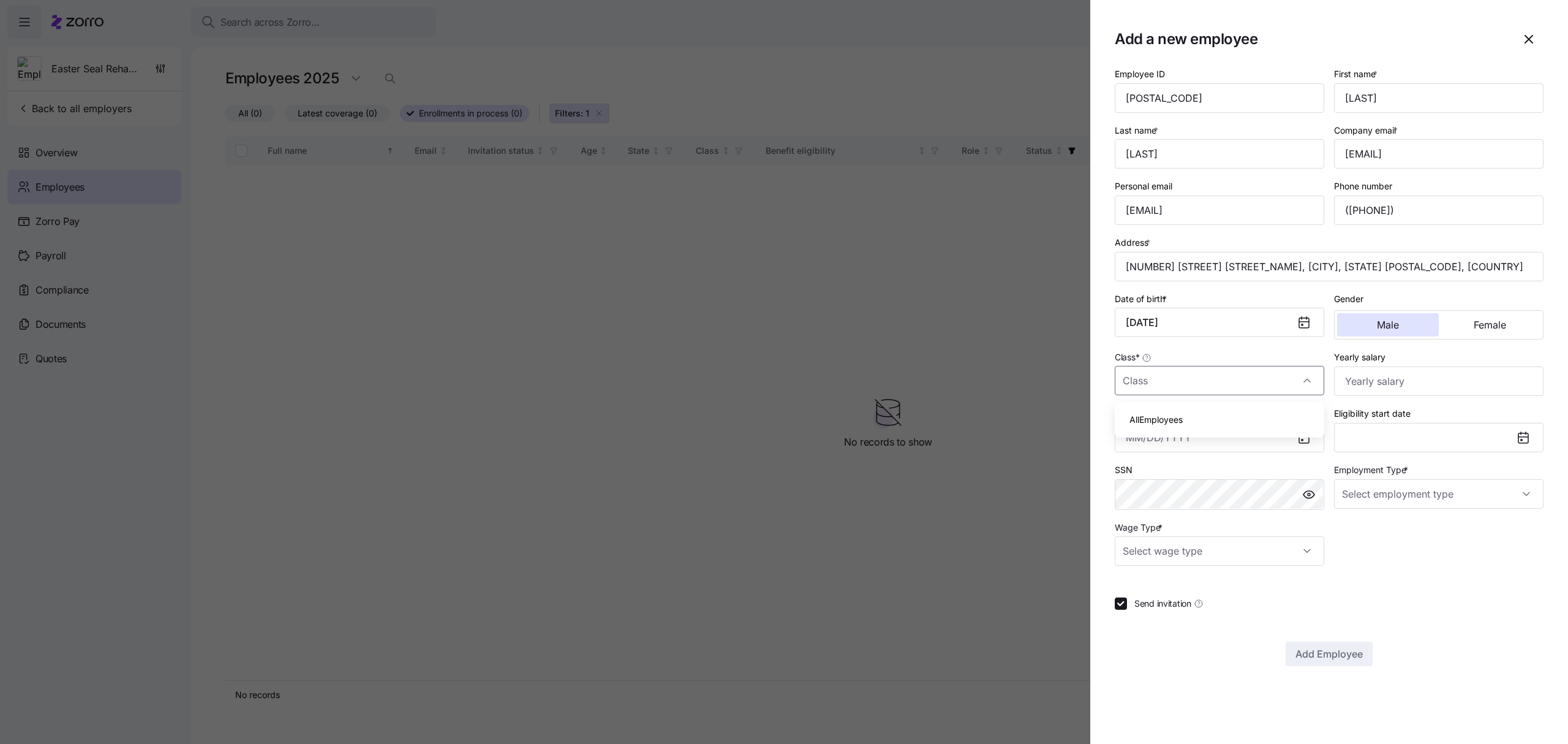 click on "AllEmployees" at bounding box center [1219, 420] 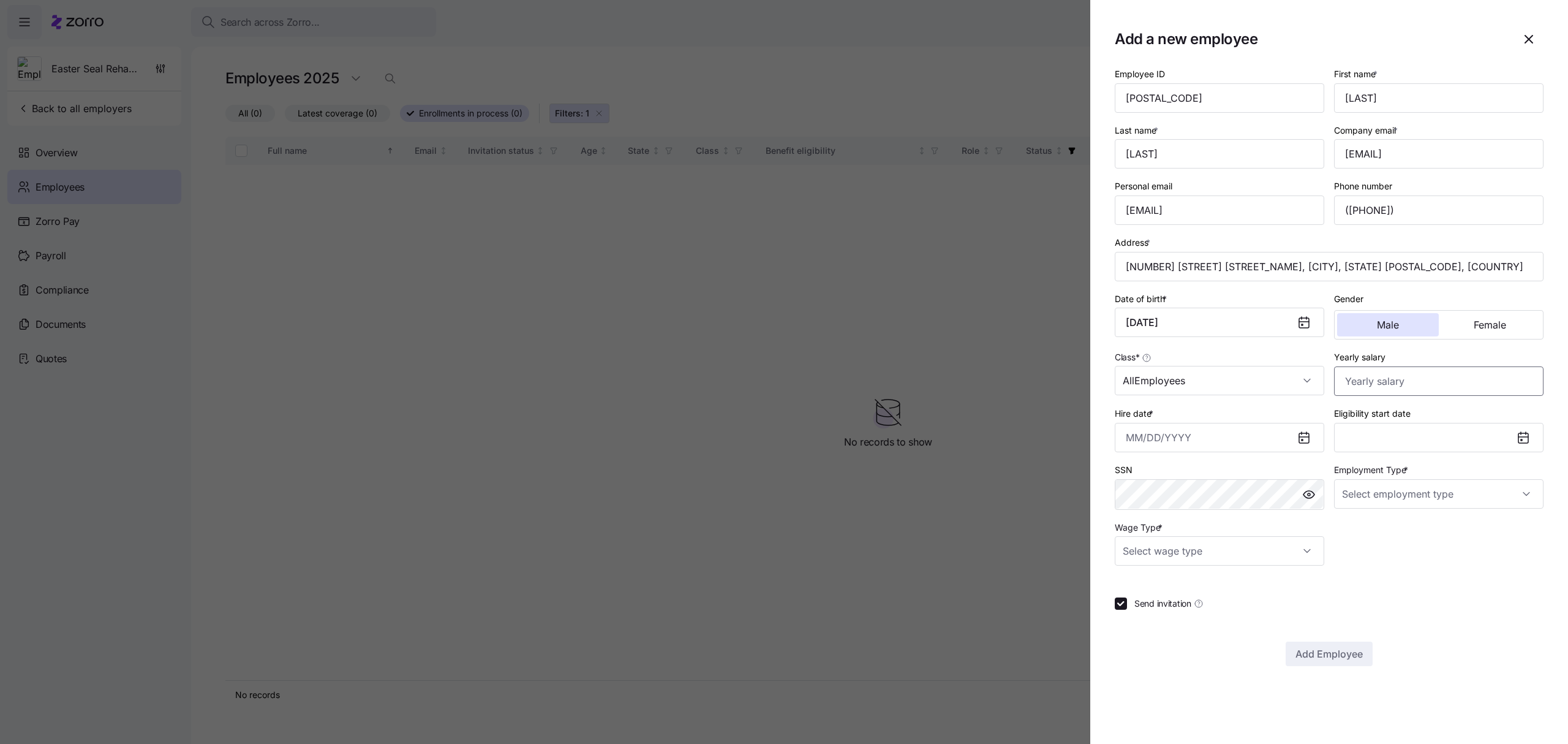 click on "Yearly salary" at bounding box center (1439, 381) 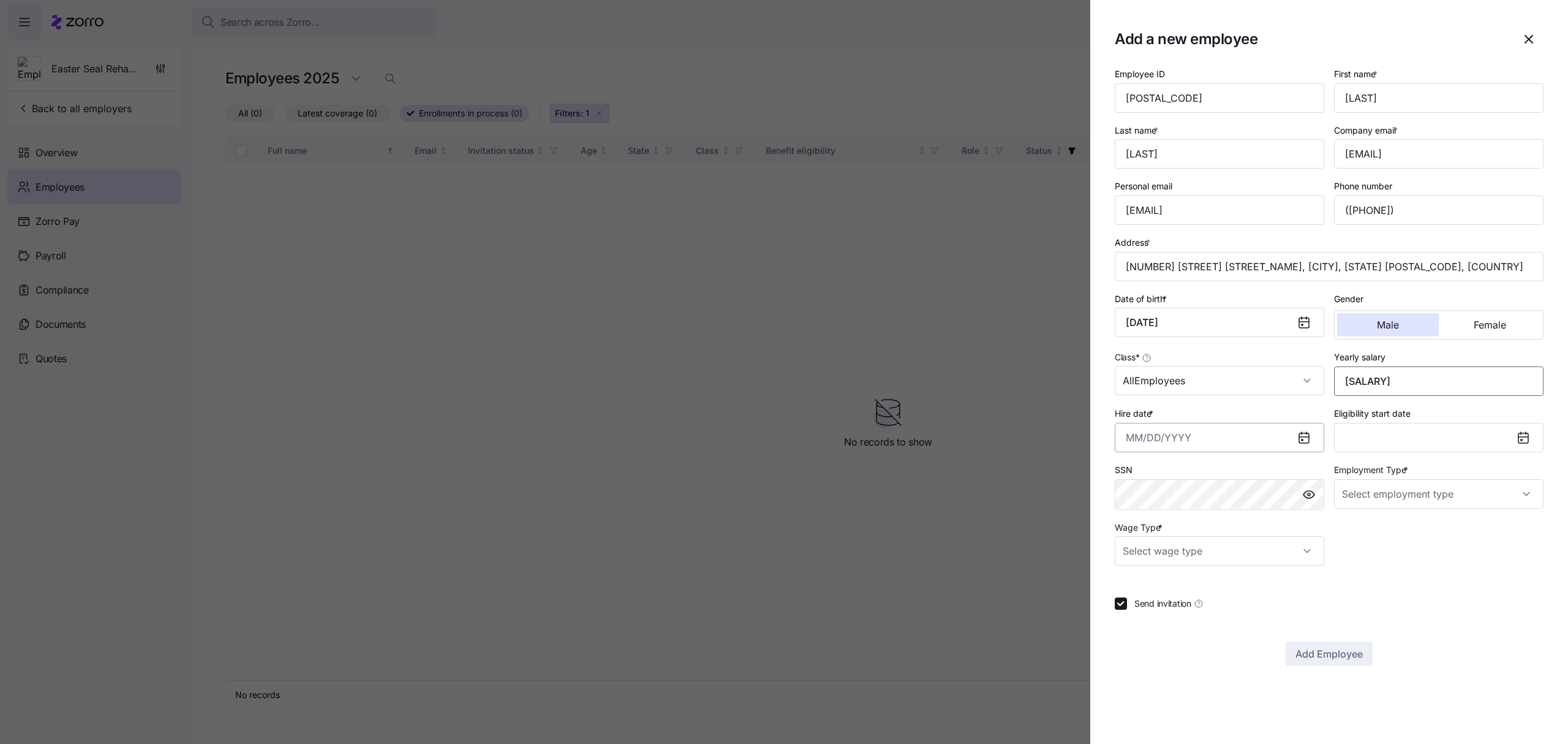 type on "[SALARY]" 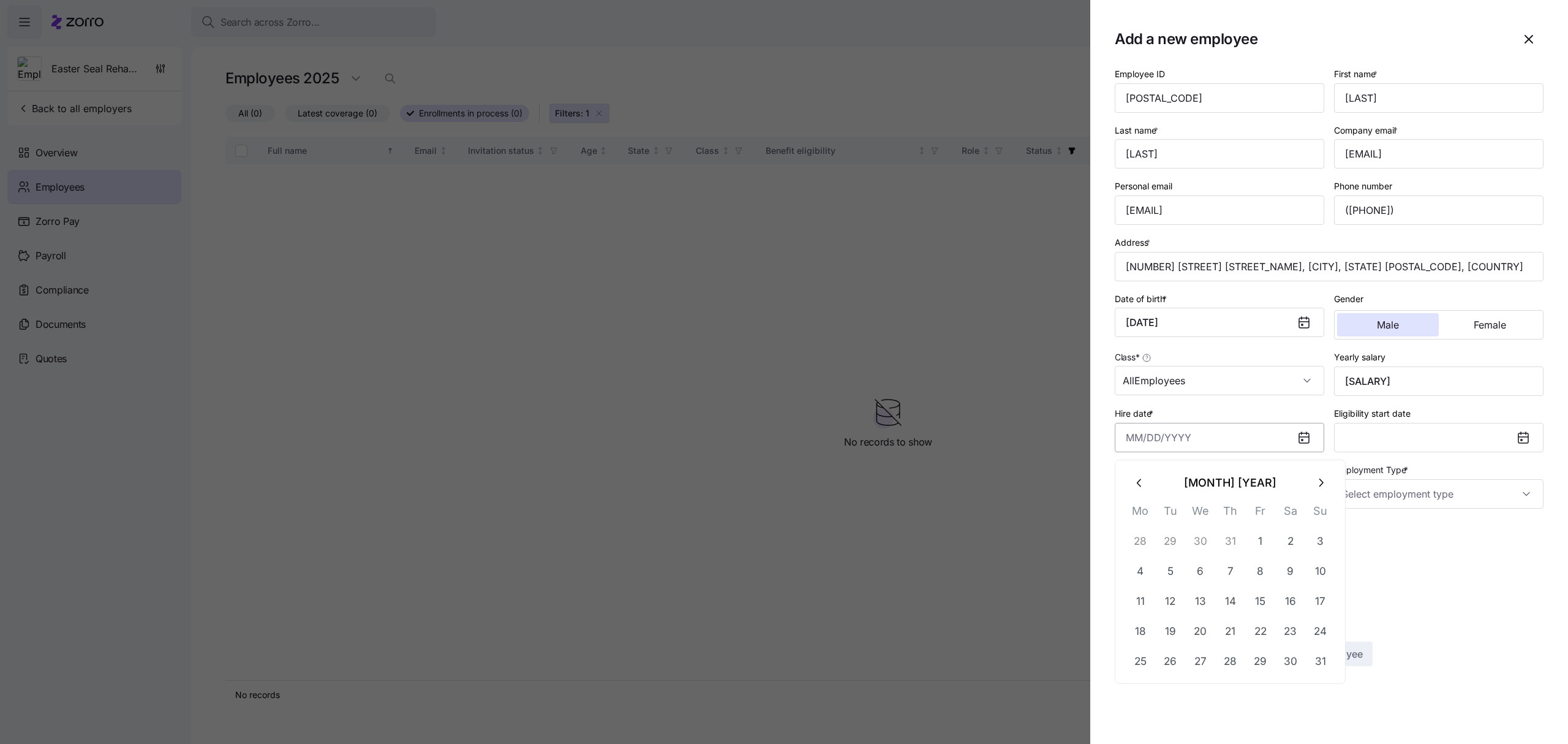 click on "Hire date  *" at bounding box center (1219, 438) 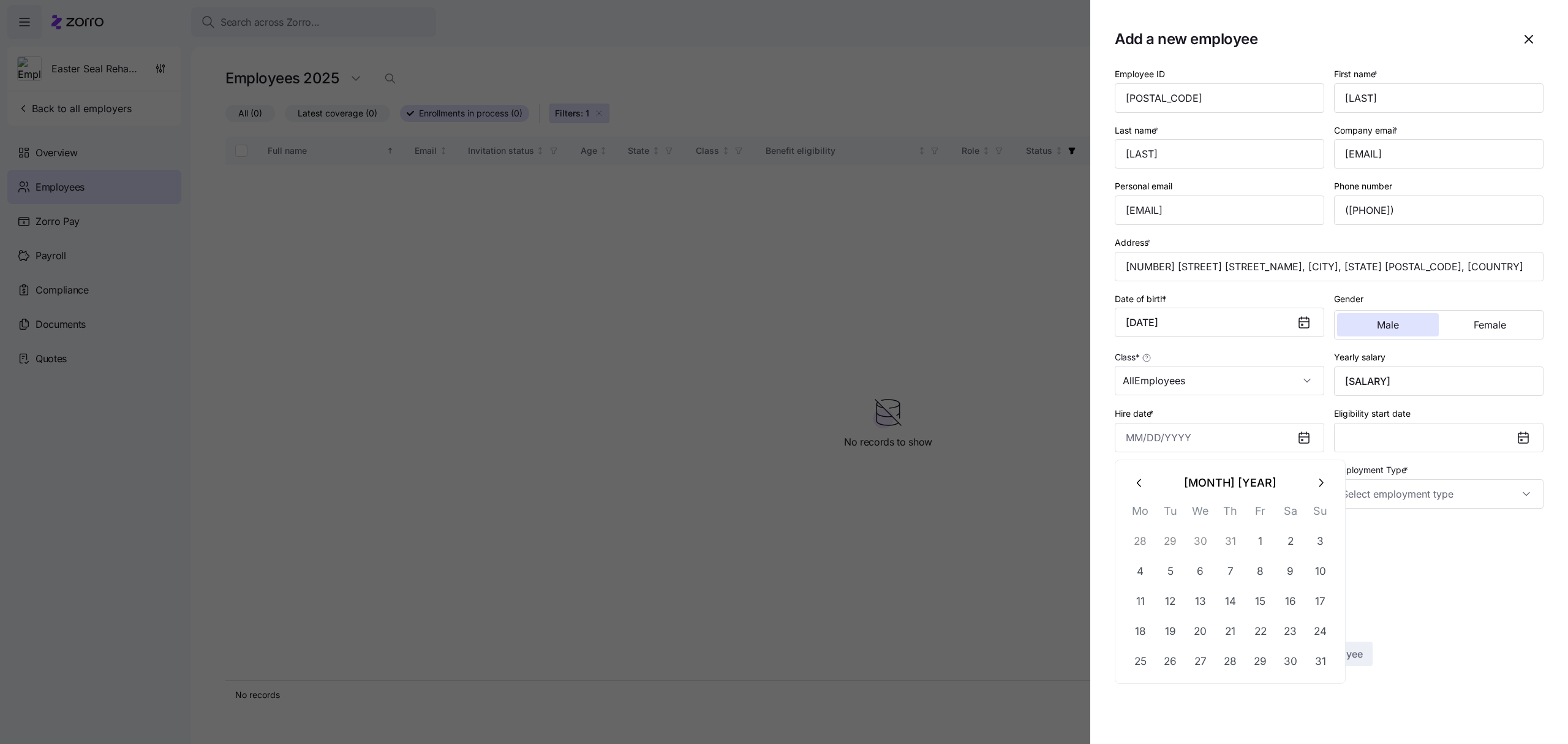 click 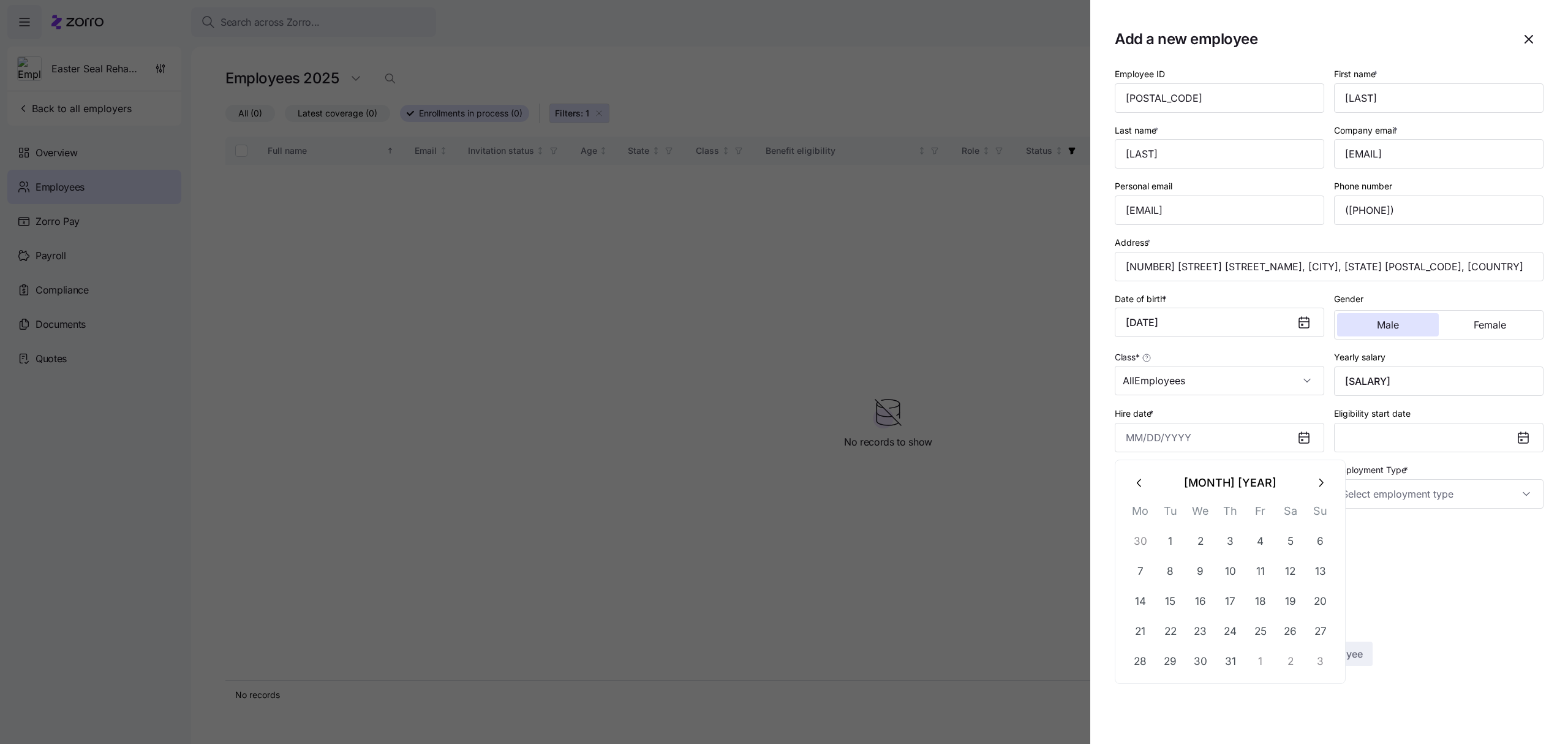 click 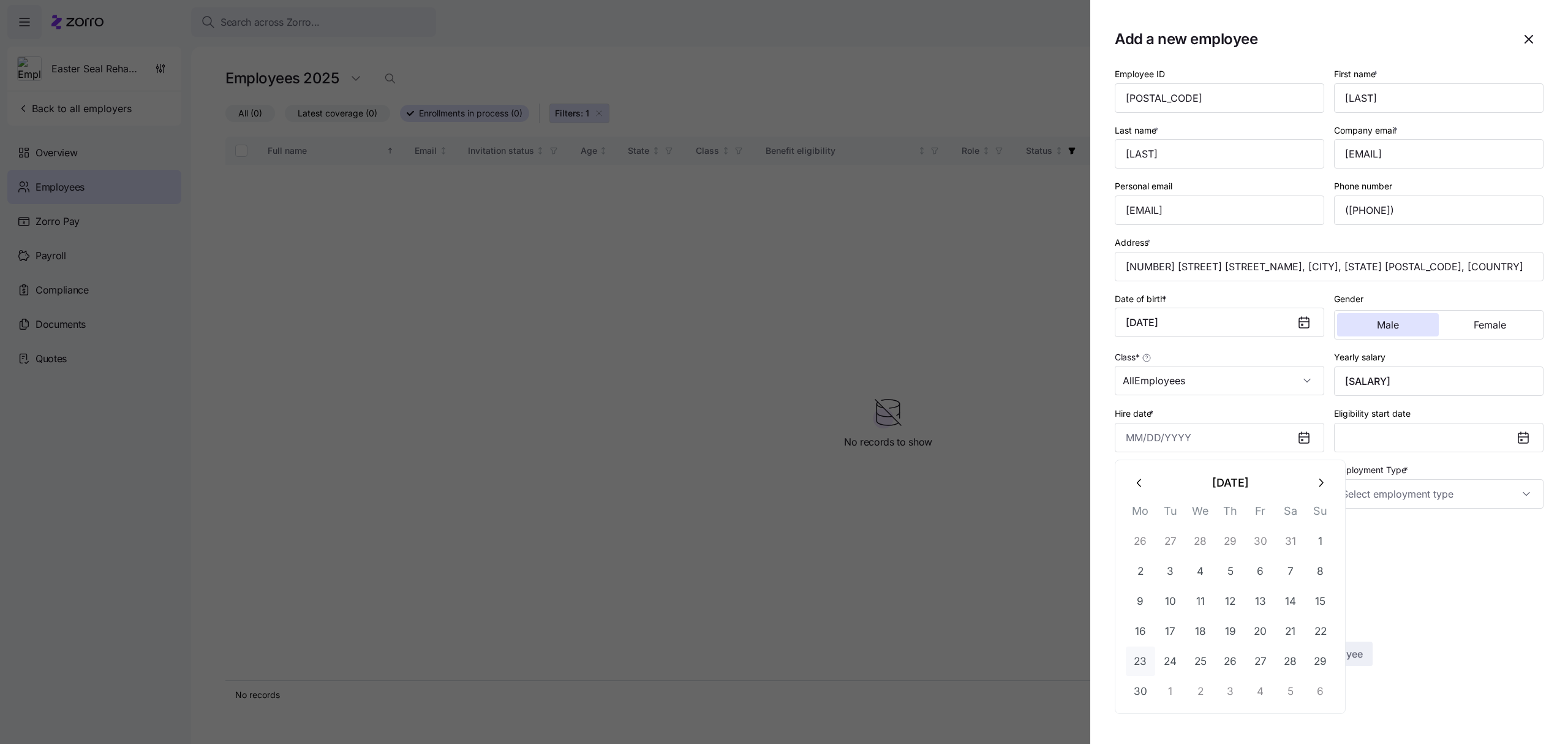 click on "23" at bounding box center (1140, 661) 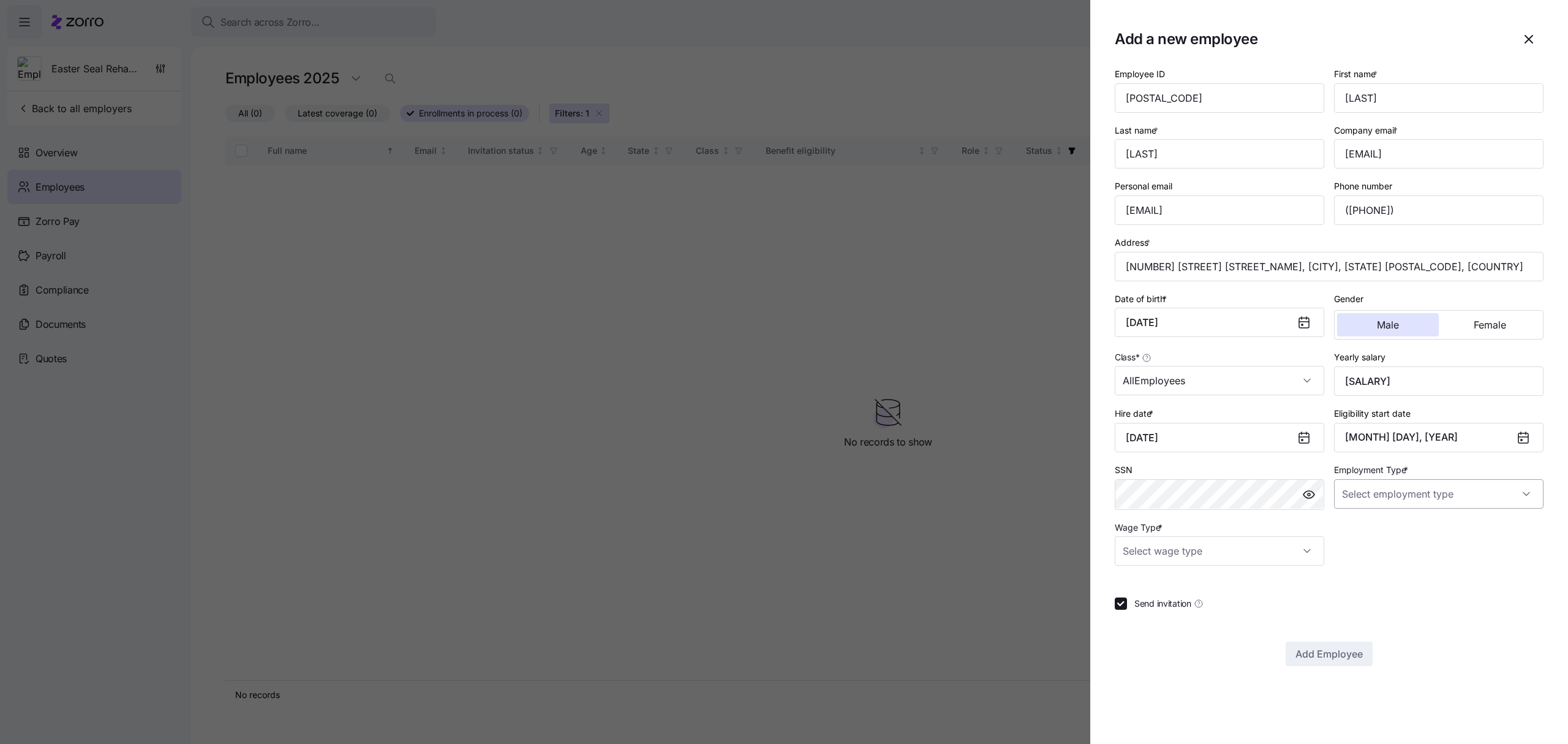 click on "Employment Type  *" at bounding box center [1439, 494] 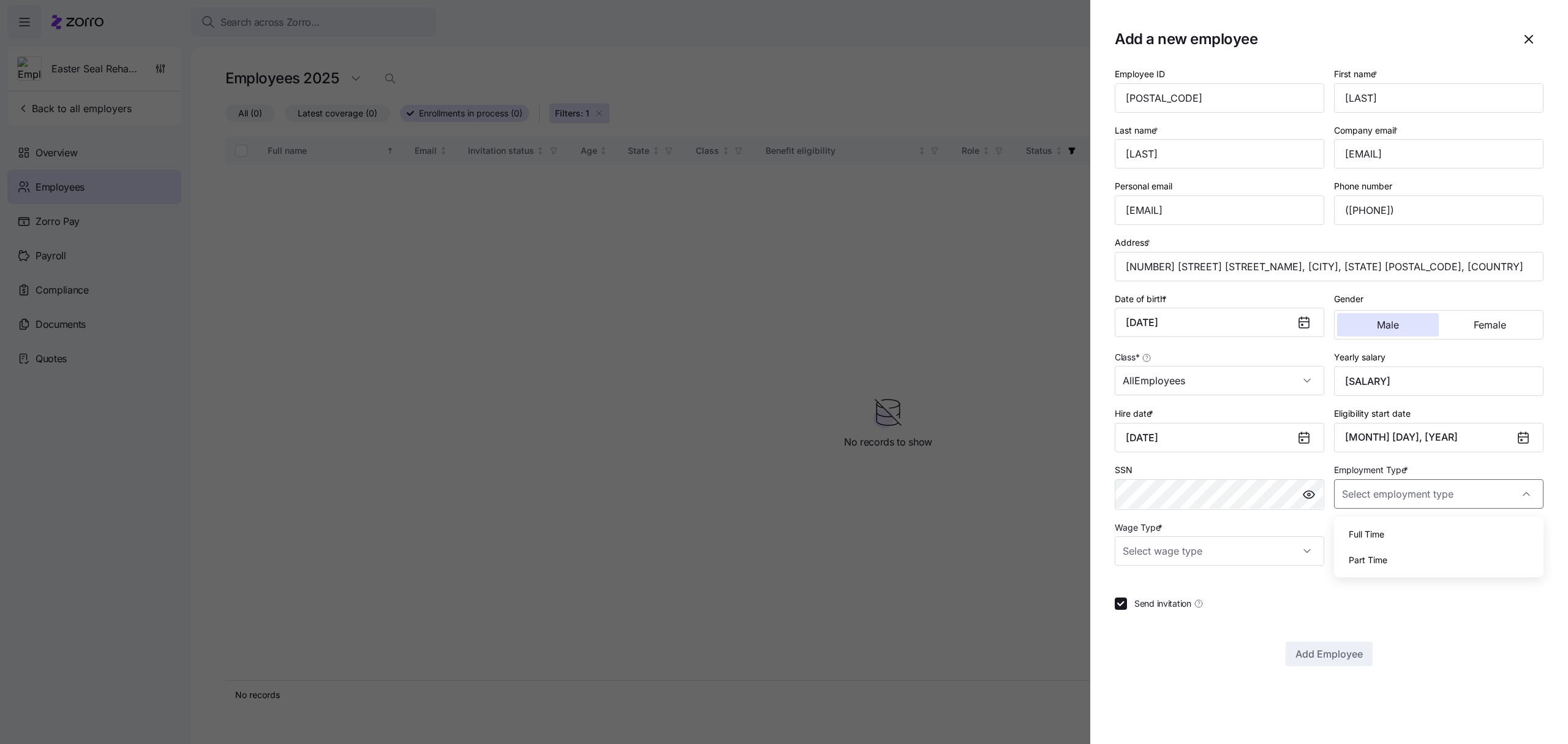 click on "Full Time" at bounding box center (1439, 534) 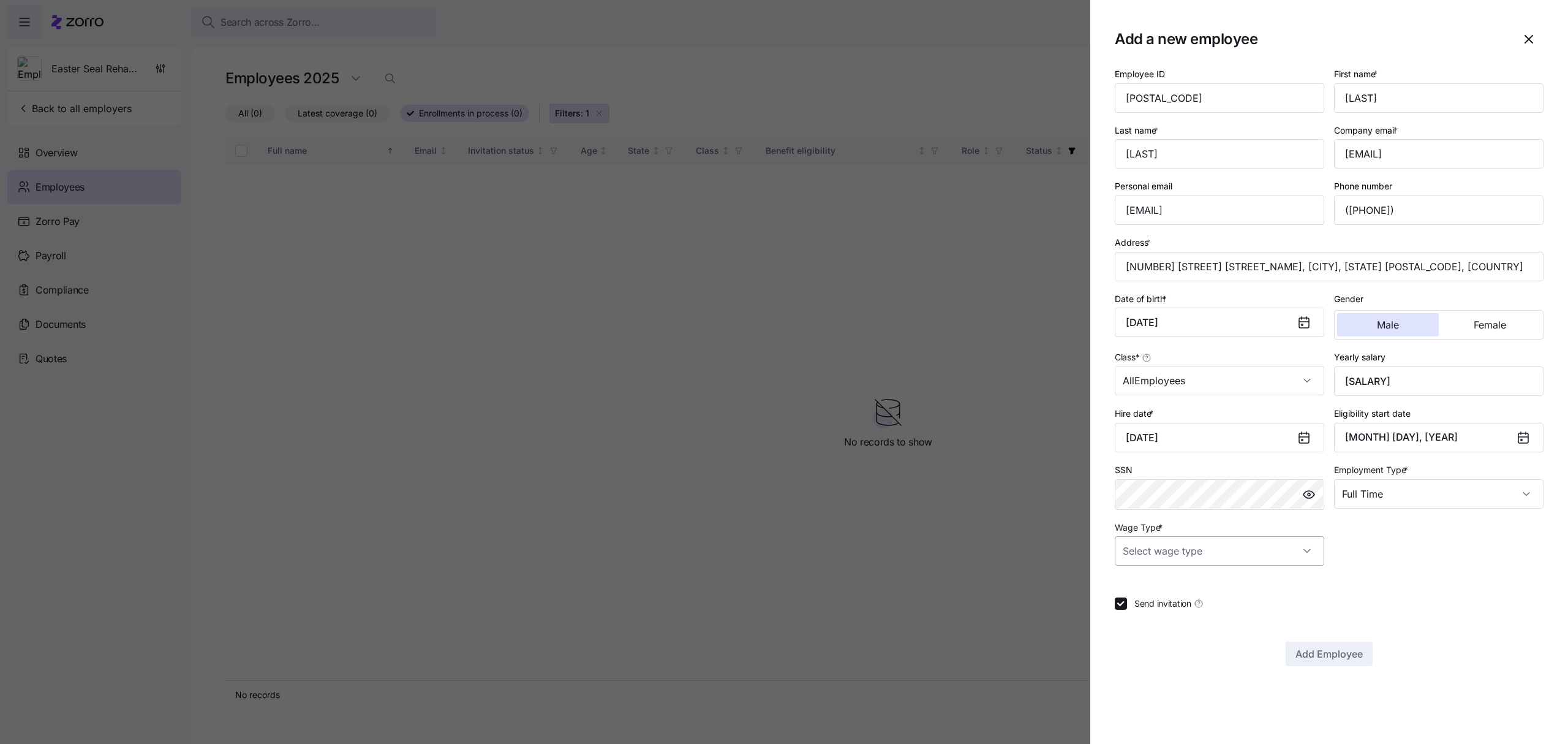 click on "Wage Type  *" at bounding box center (1219, 551) 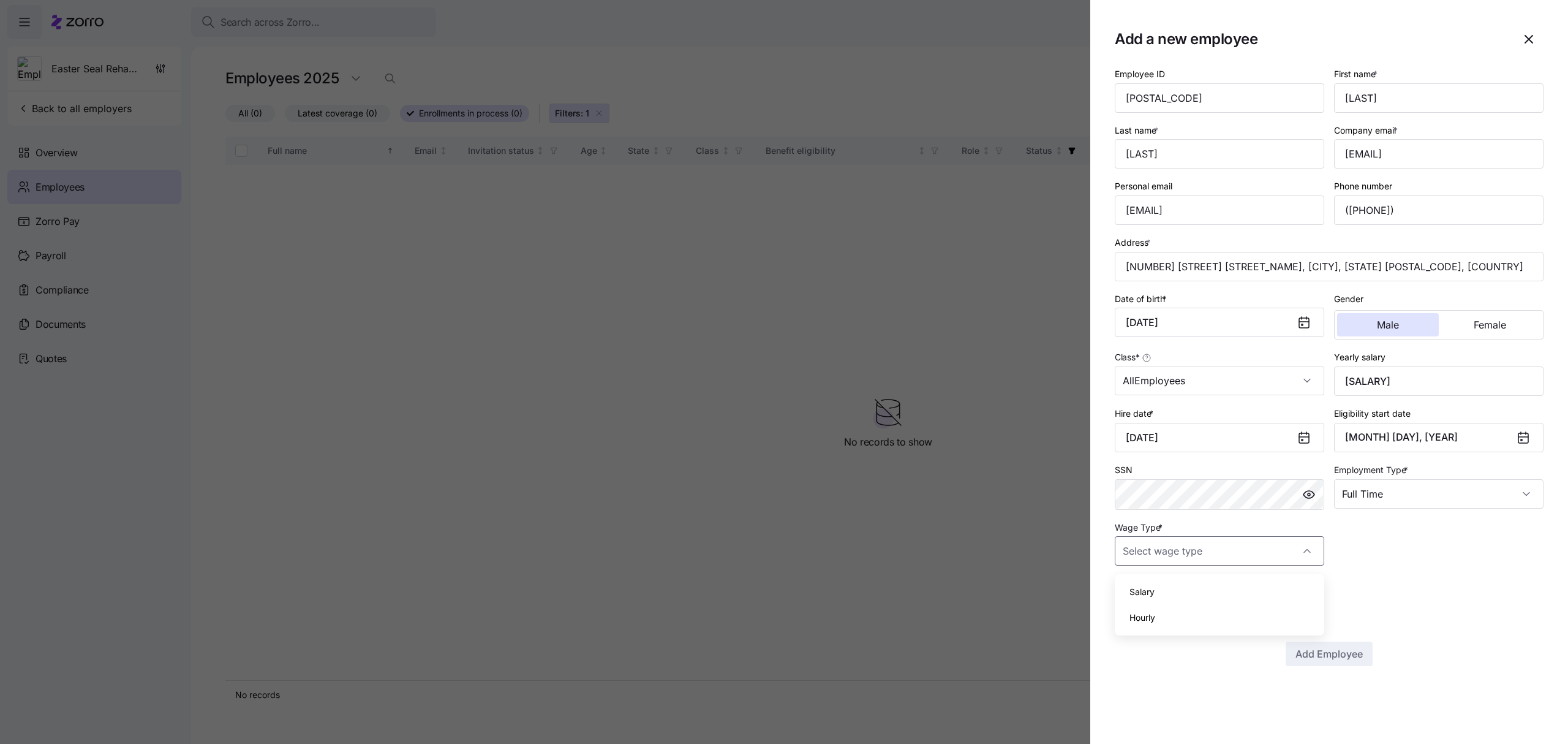 click on "Hourly" at bounding box center [1219, 618] 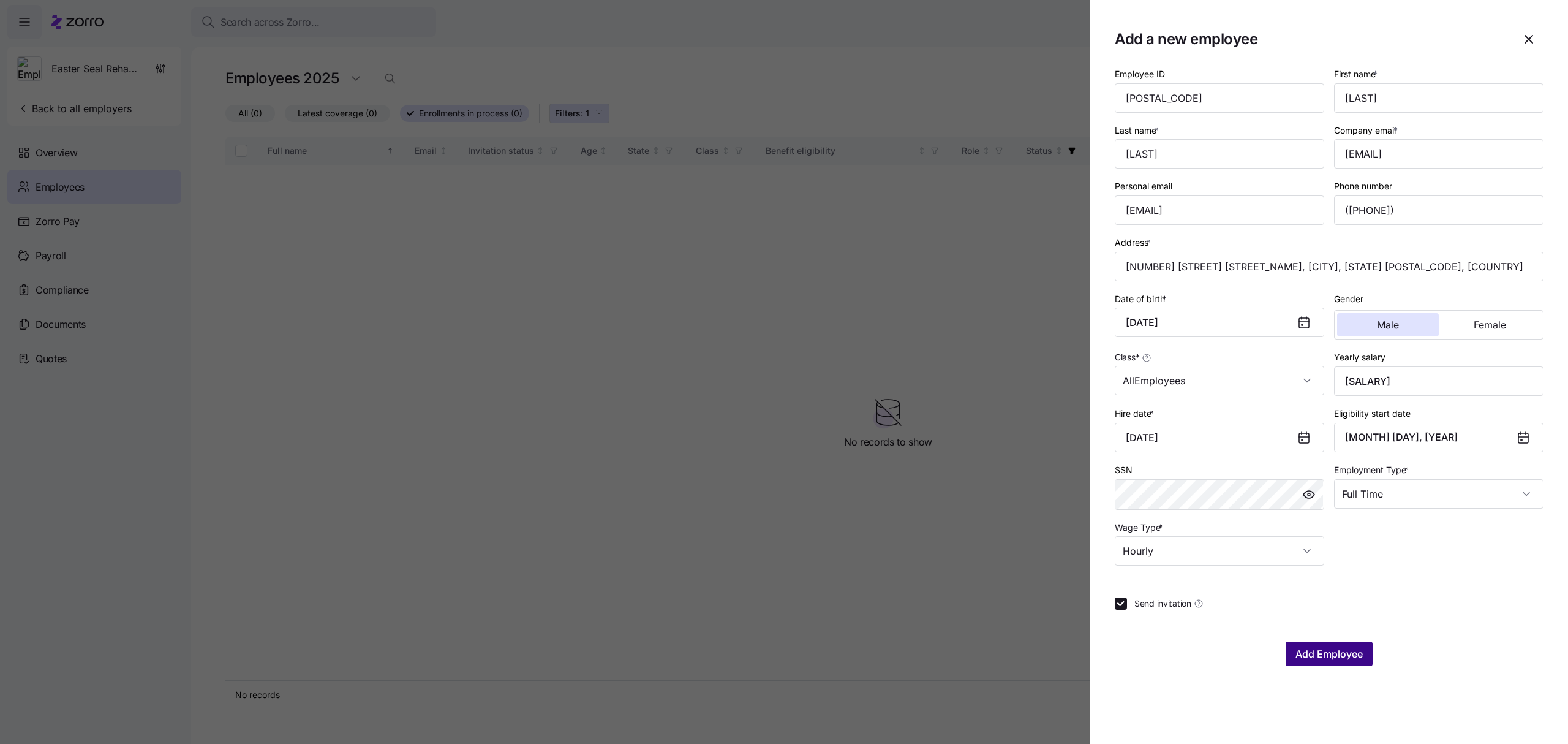 click on "Add Employee" at bounding box center [1329, 654] 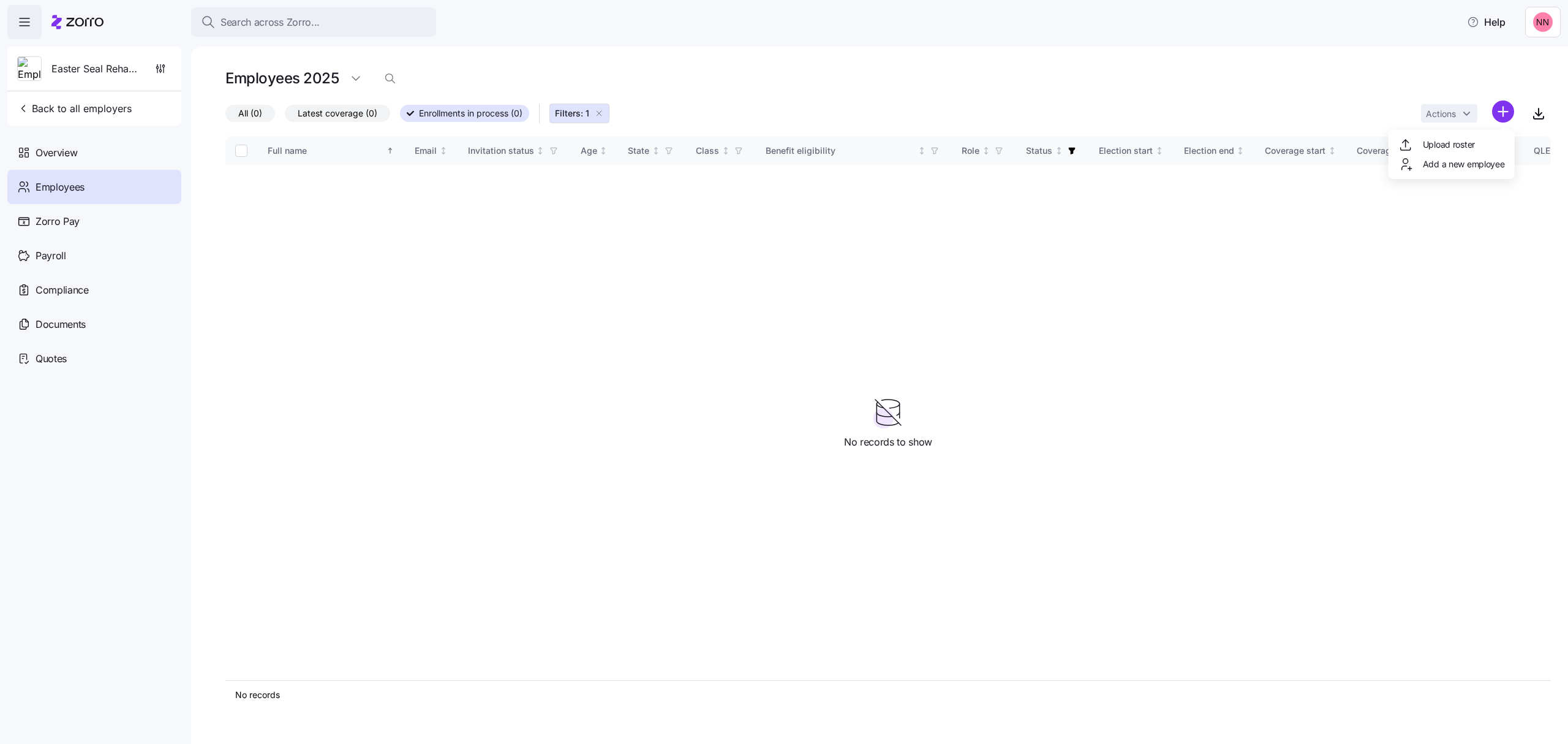 click on "Search across [BRAND_NAME]... Help [COMPANY_NAME] | Employees Overview Employees [BRAND_NAME] Pay Payroll Compliance Documents Plan filters Quotes Employees [YEAR] All (0) Latest coverage (0) Enrollments in process (0) Filters: 1 Actions Full name Email Invitation status Age State Class Benefit eligibility Role Status Election start Election end Coverage start Coverage end Type QLE Submission type Submission date Combined plan Payment method Initial payment status Auto-pay status Carrier Plan name Plan ID Plan market Family unit Children HSA eligible Premium Employer contribution Employee contribution Allowance [BRAND_NAME] ID No records No records to show [COMPANY_NAME] | Employees Upload roster Add a new employee" at bounding box center [784, 368] 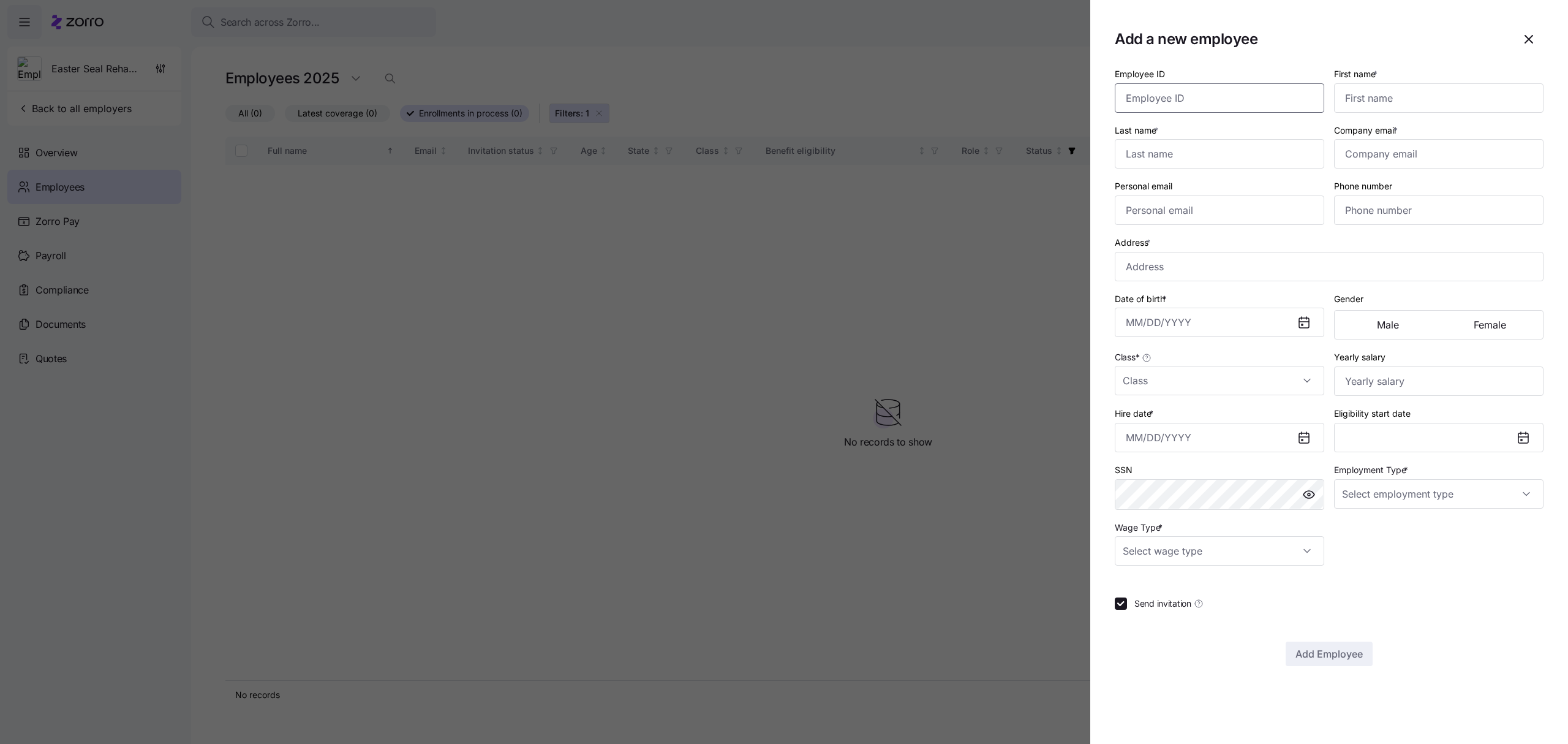 click on "Employee ID" at bounding box center [1219, 98] 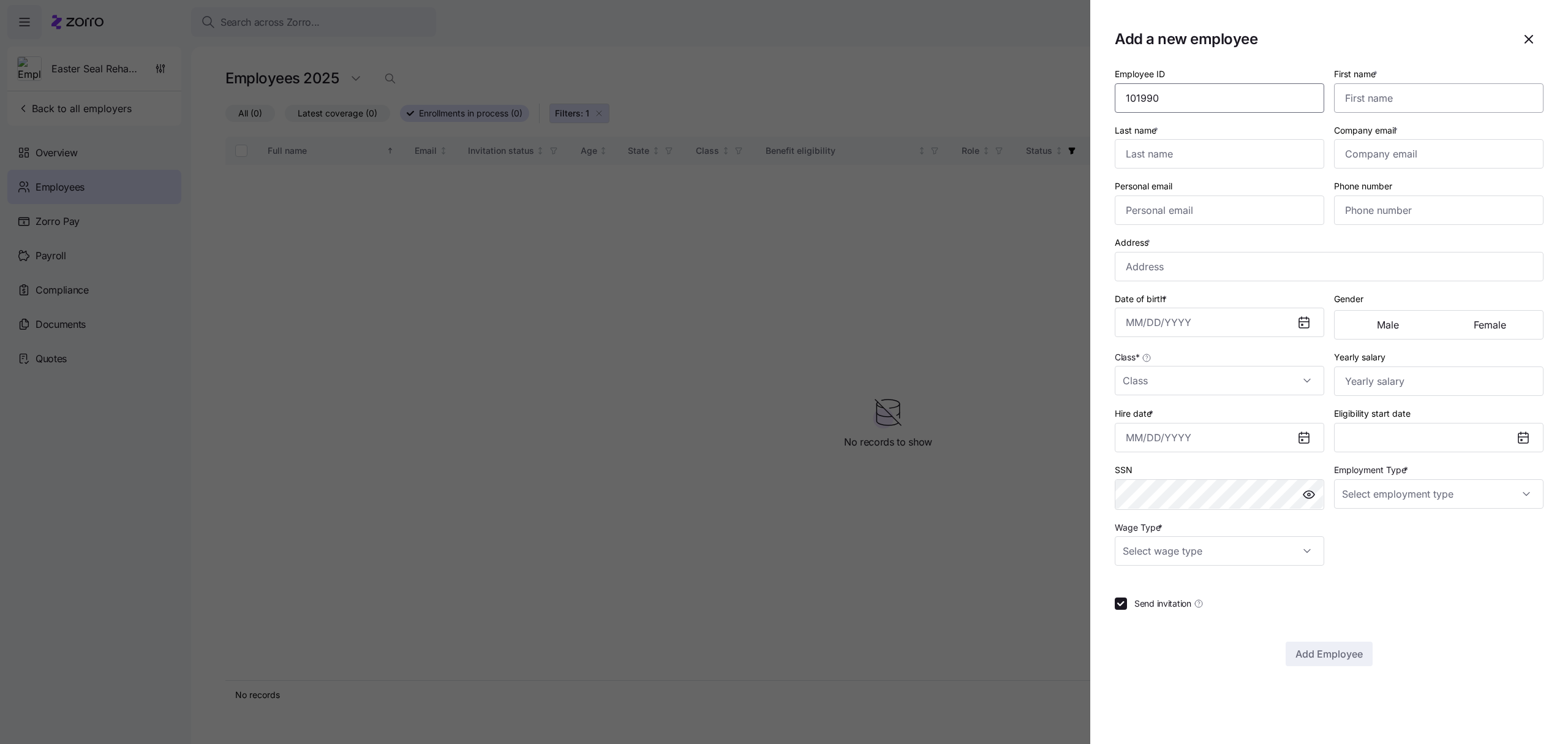 type on "101990" 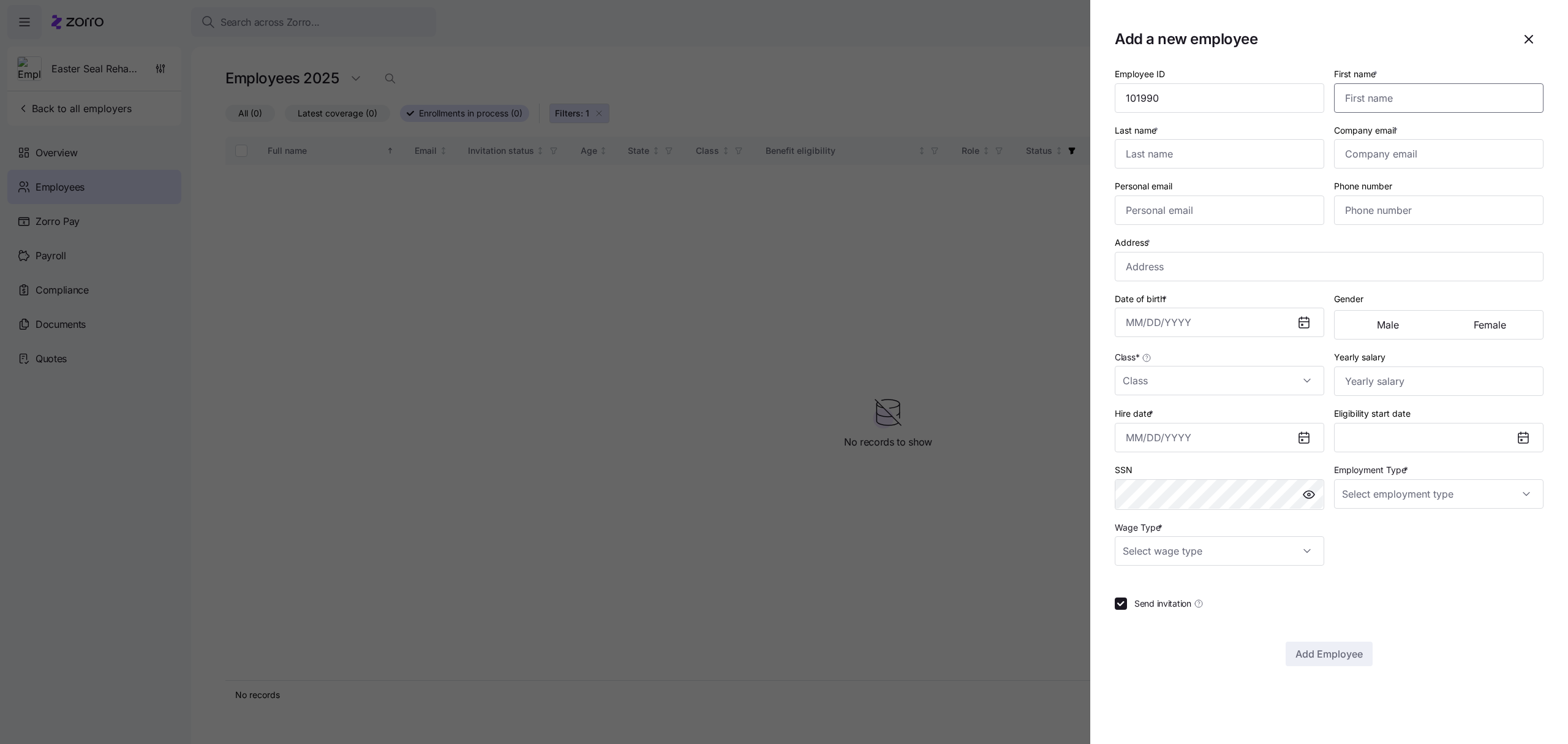 click on "First name  *" at bounding box center [1439, 98] 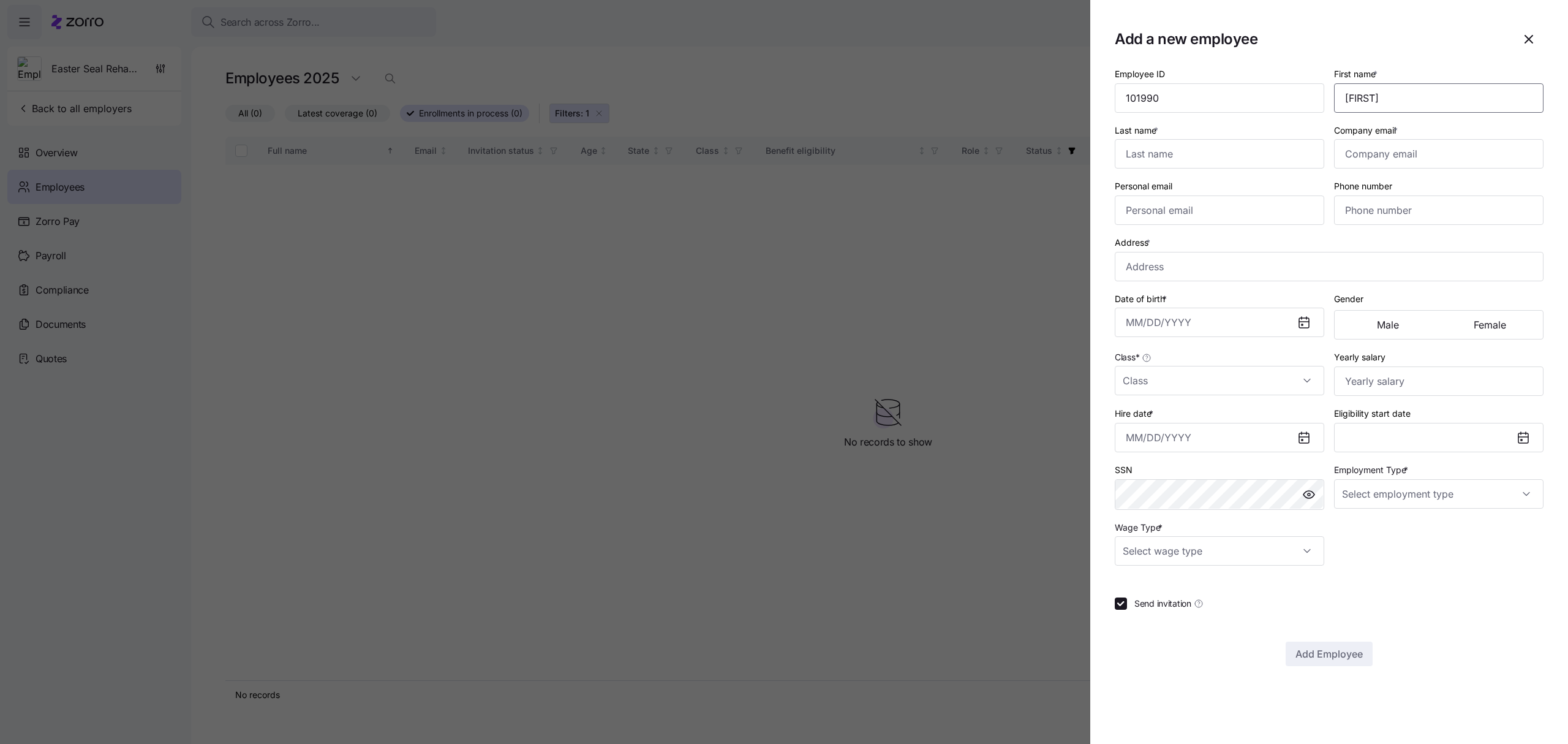 type on "[FIRST]" 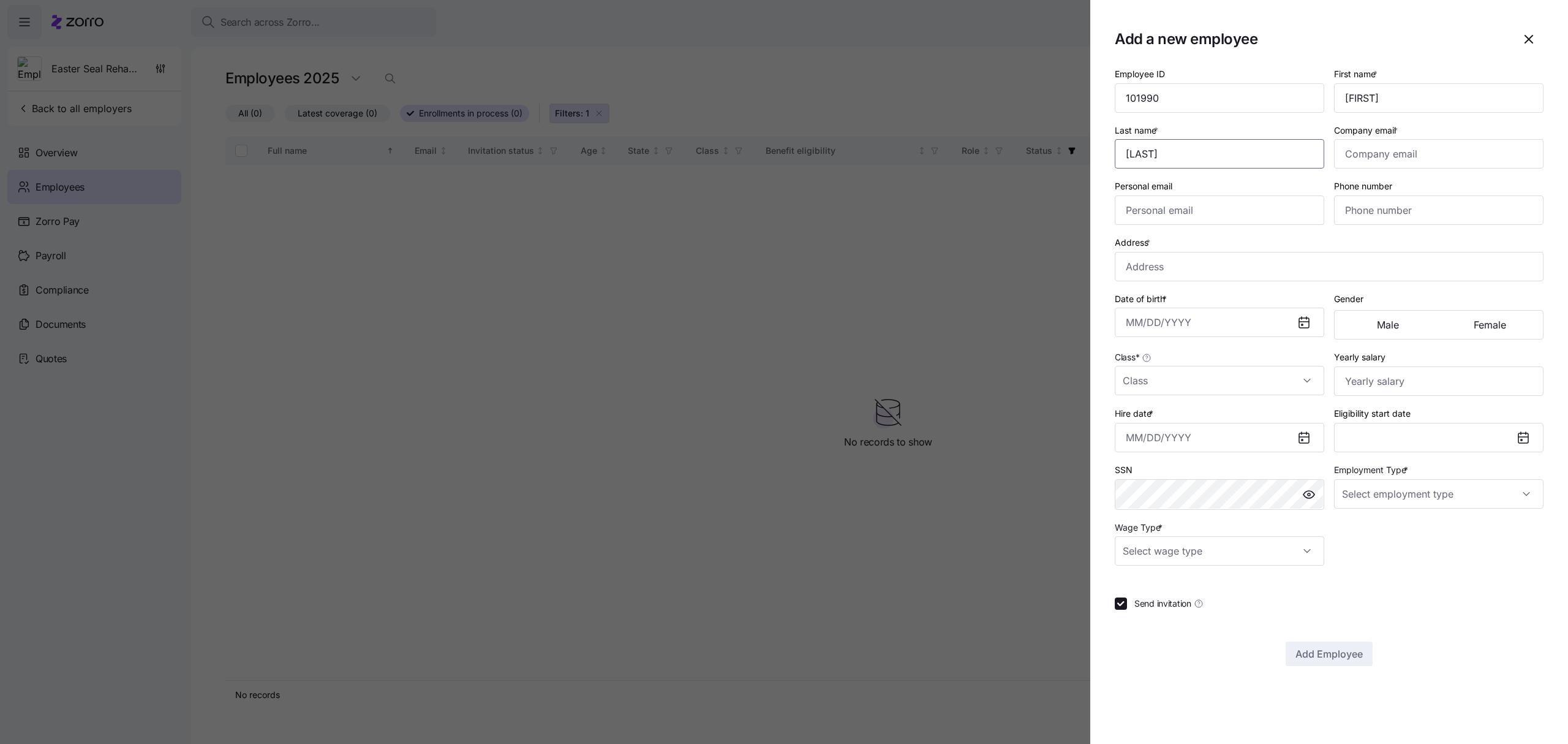 type on "[LAST]" 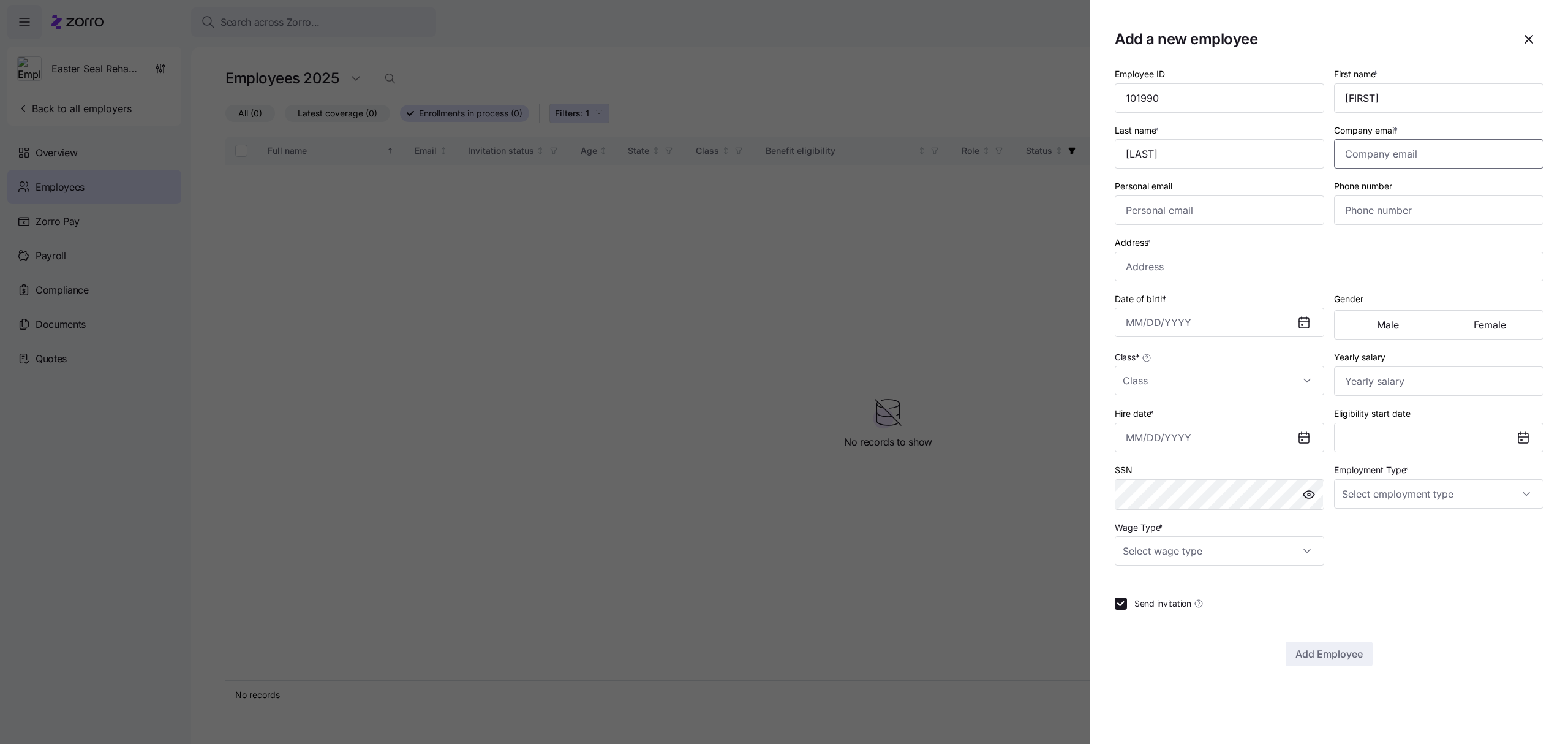 click on "Company email  *" at bounding box center (1439, 154) 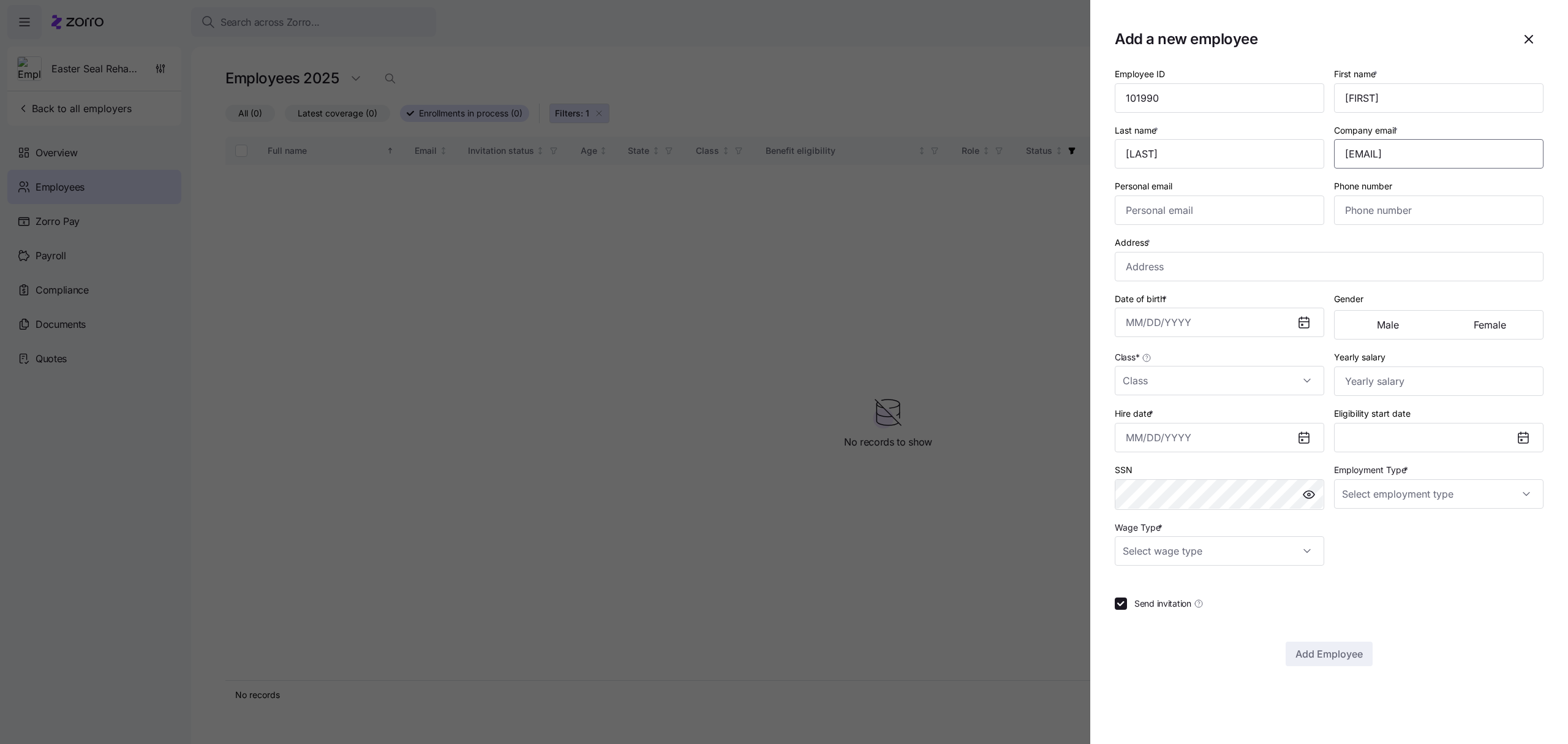 type on "[EMAIL]" 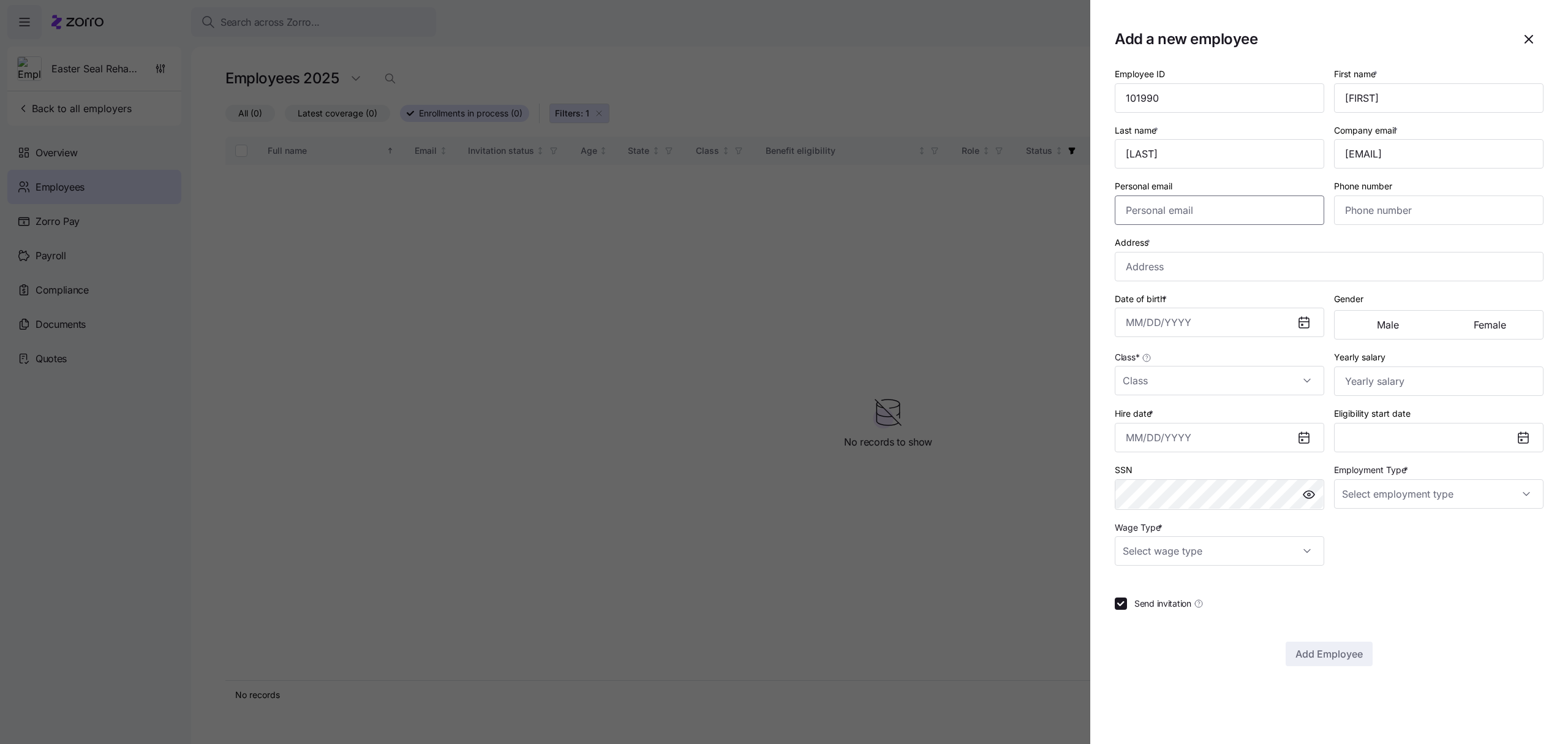 click on "Personal email" at bounding box center [1219, 210] 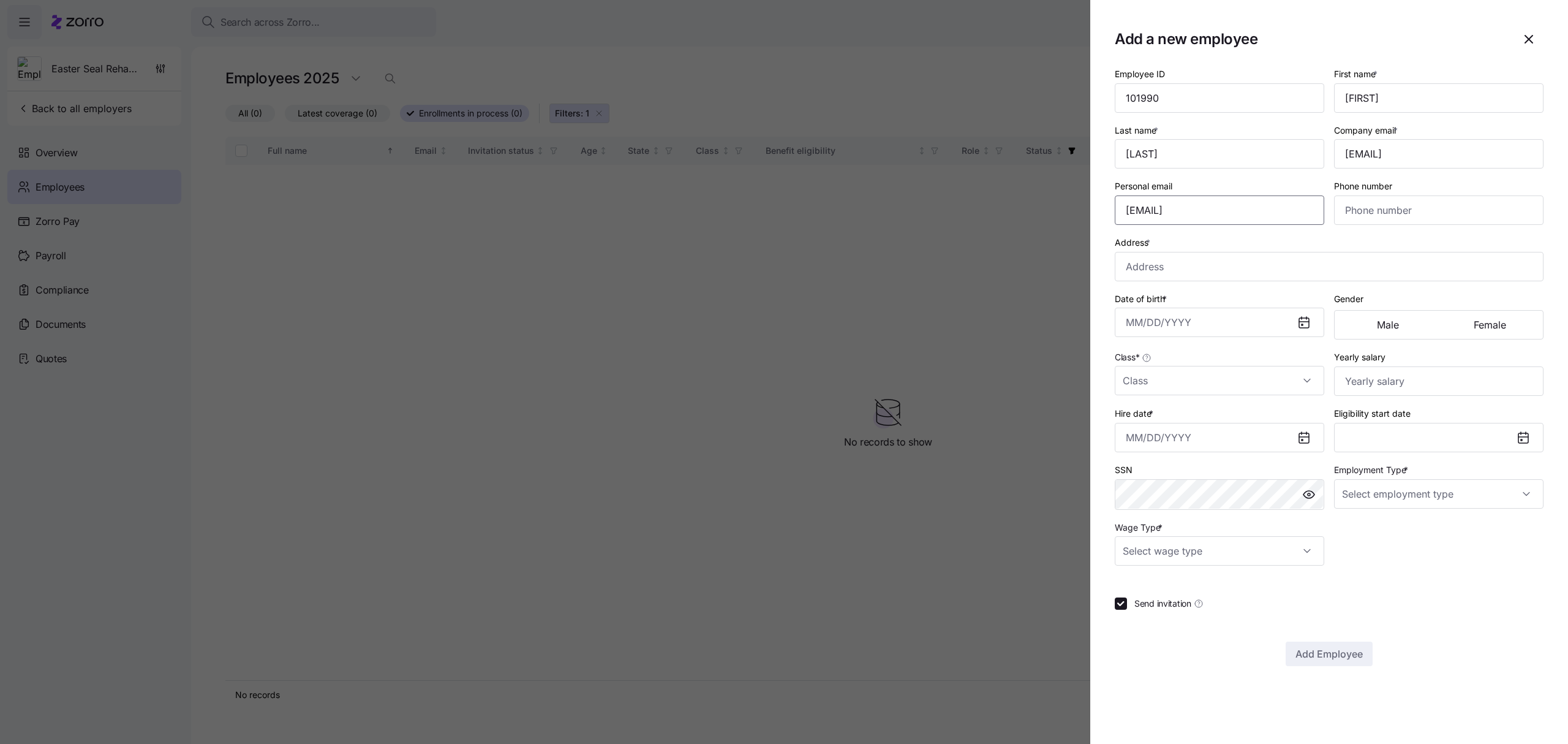type on "[EMAIL]" 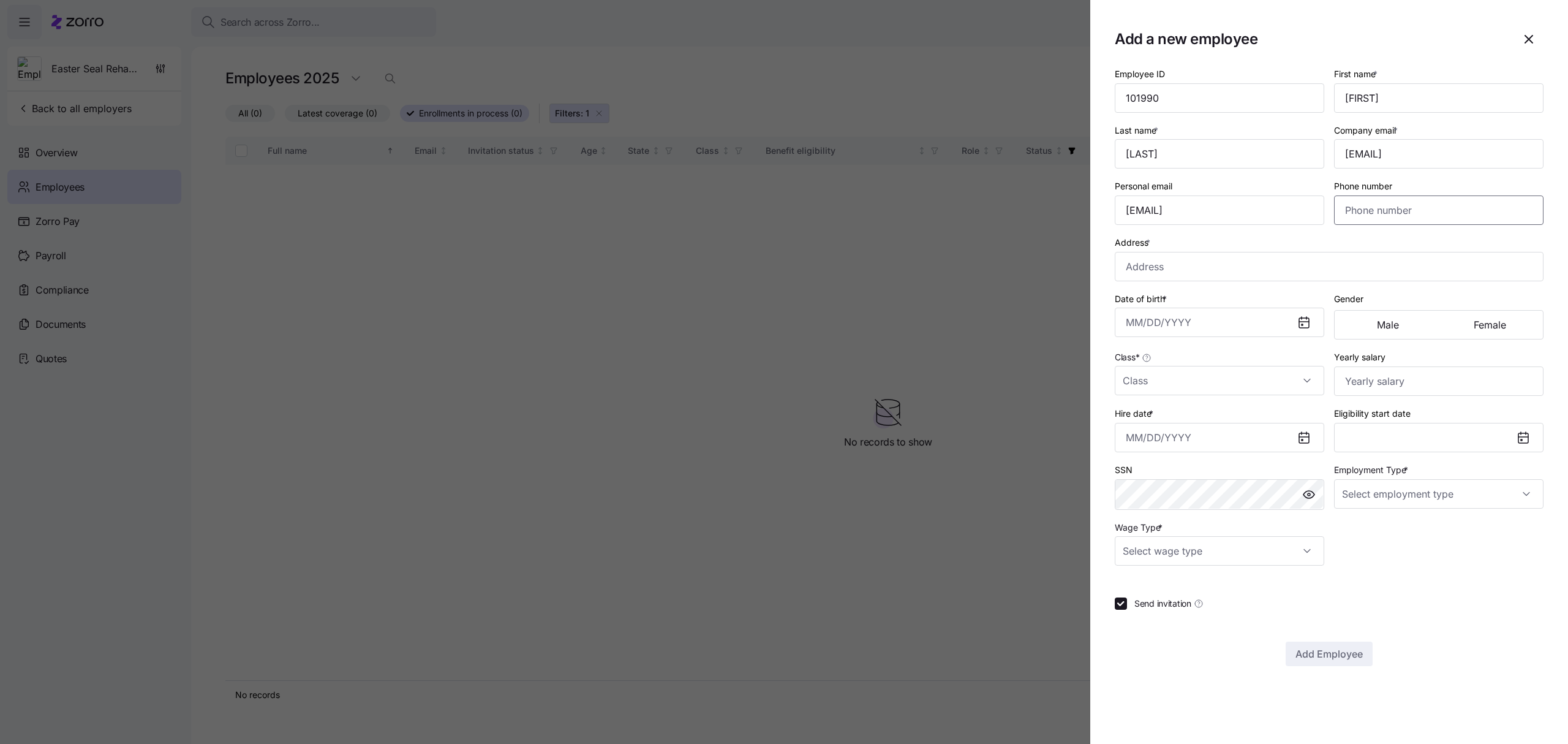 click on "Phone number" at bounding box center [1439, 210] 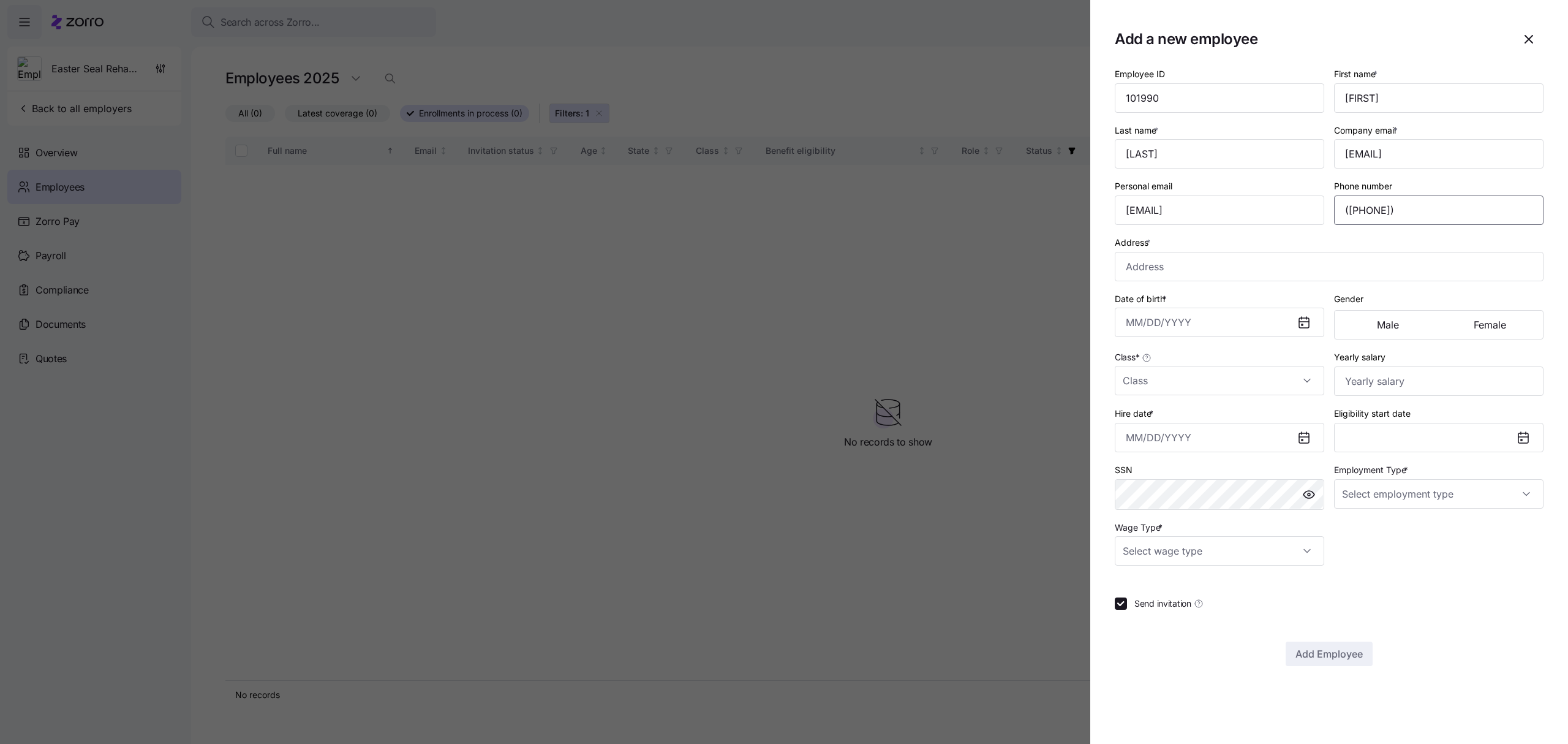 type on "([PHONE])" 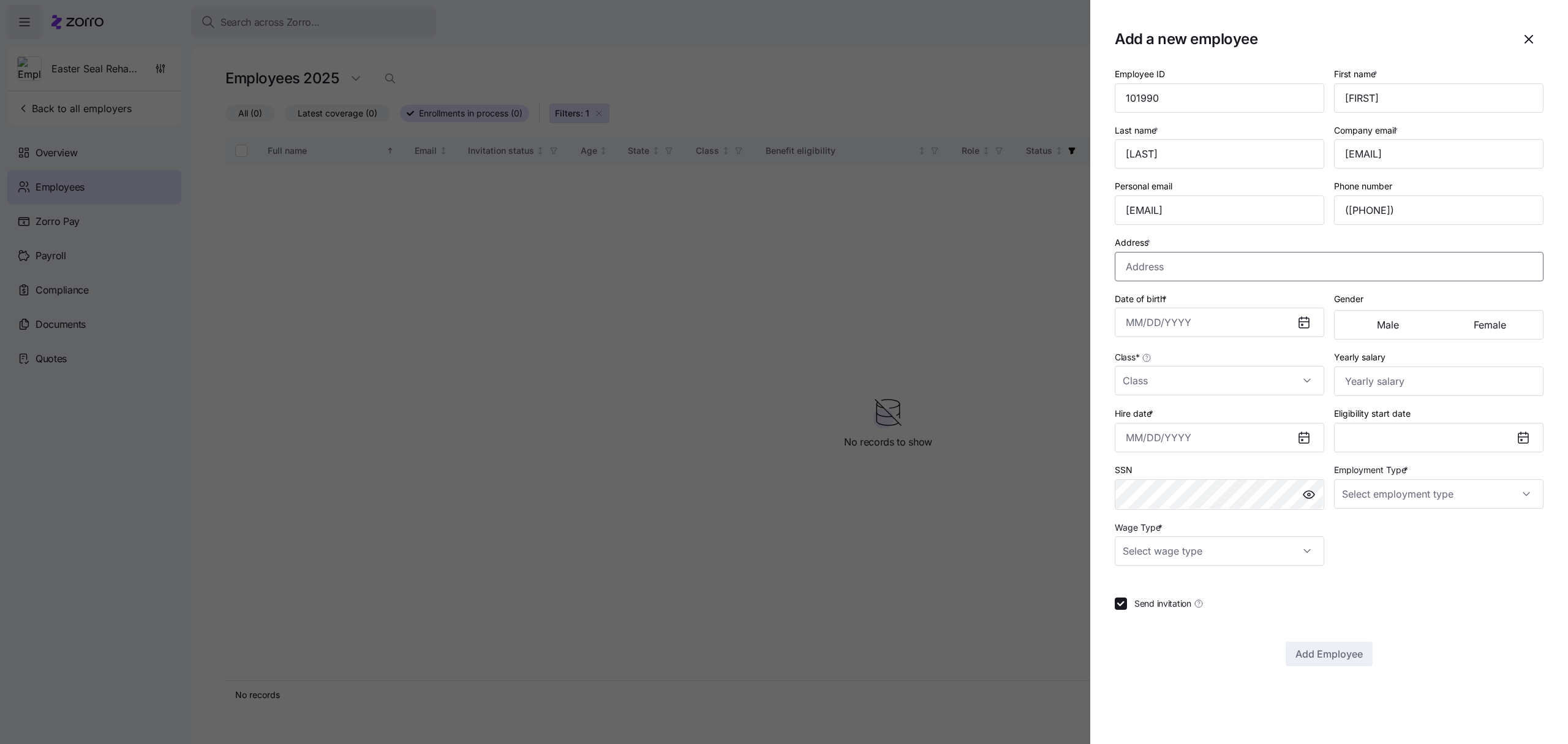 click on "Address  *" at bounding box center [1329, 267] 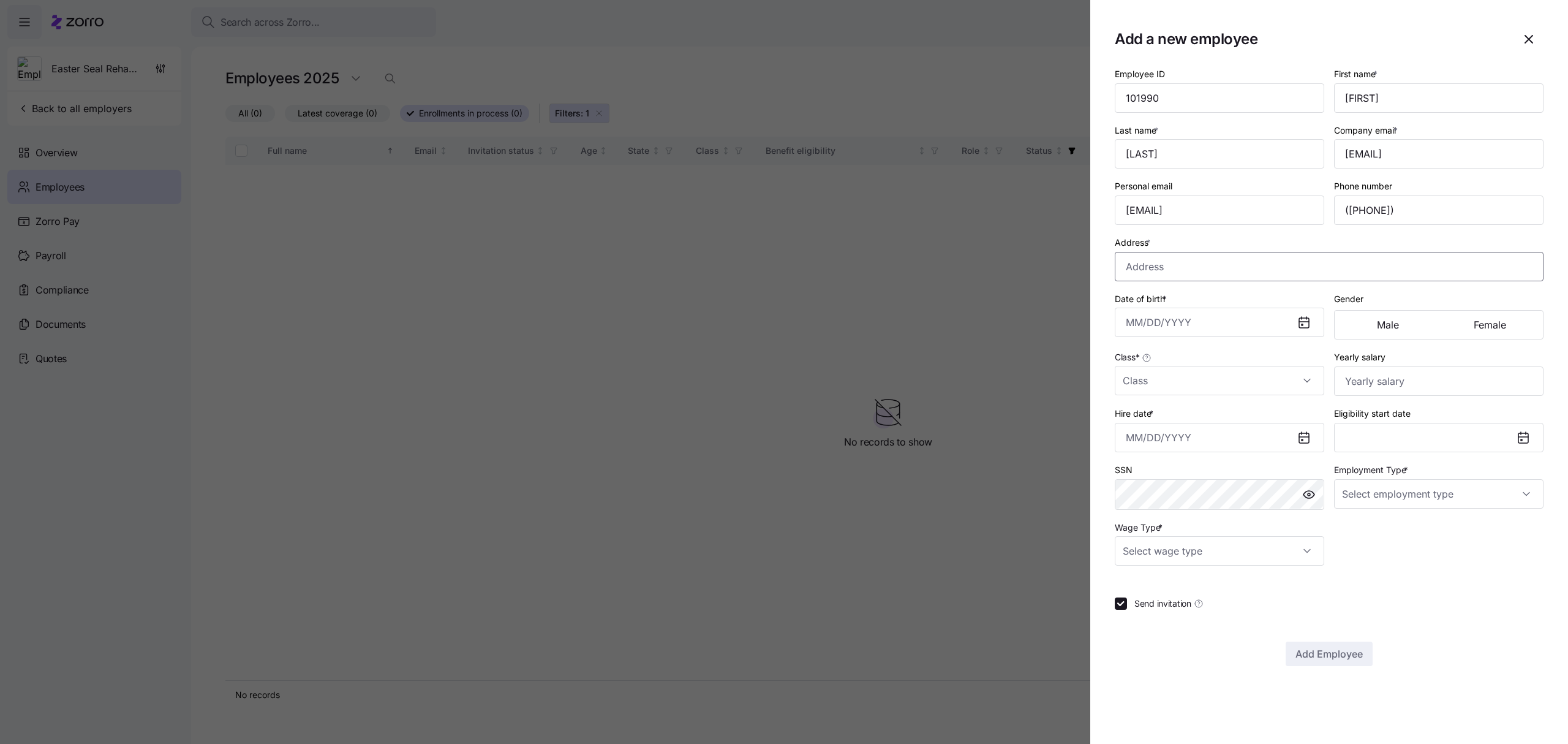 paste on "[NUMBER] [STREET]" 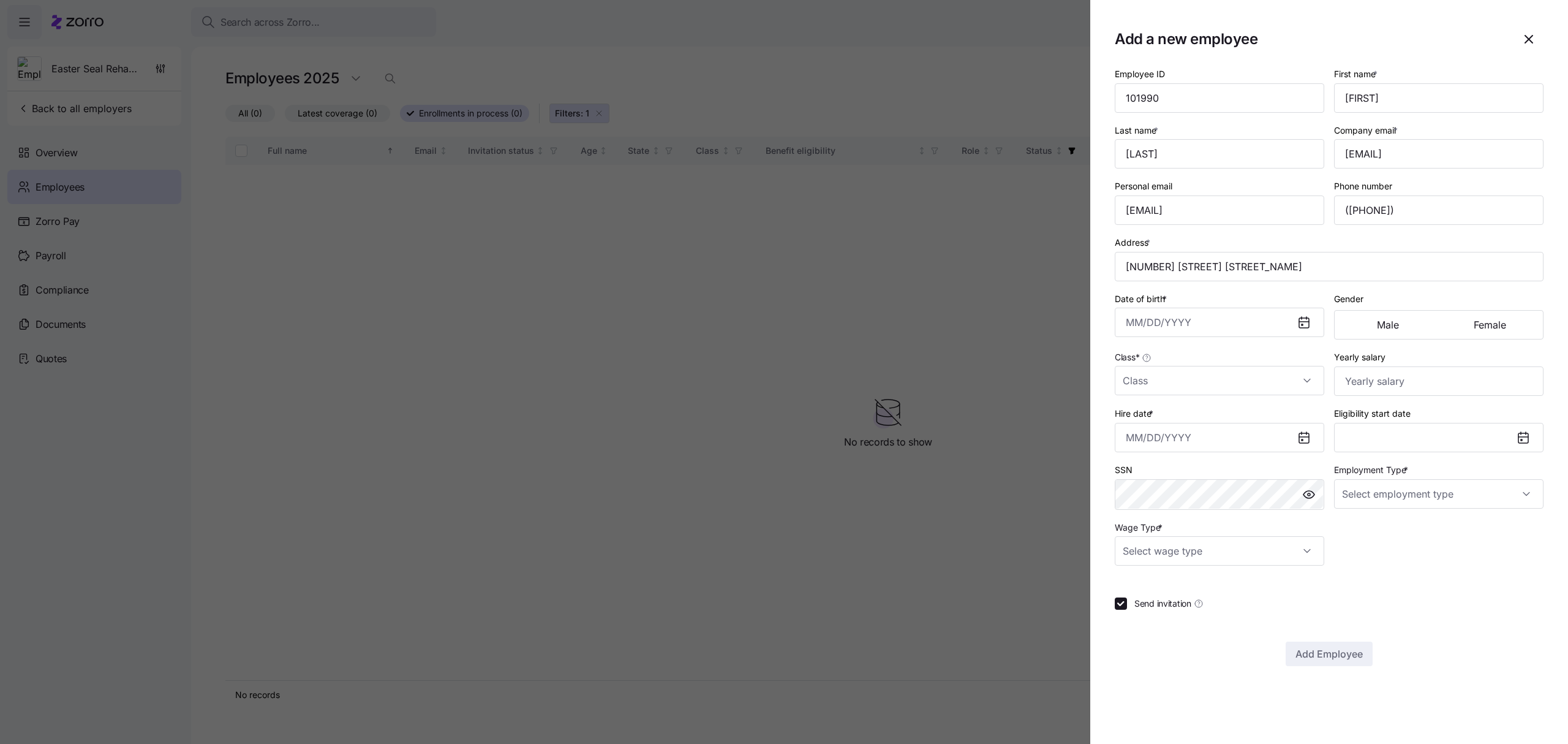 type on "[NUMBER] [STREET], [CITY], [STATE] [POSTAL_CODE], [COUNTRY]" 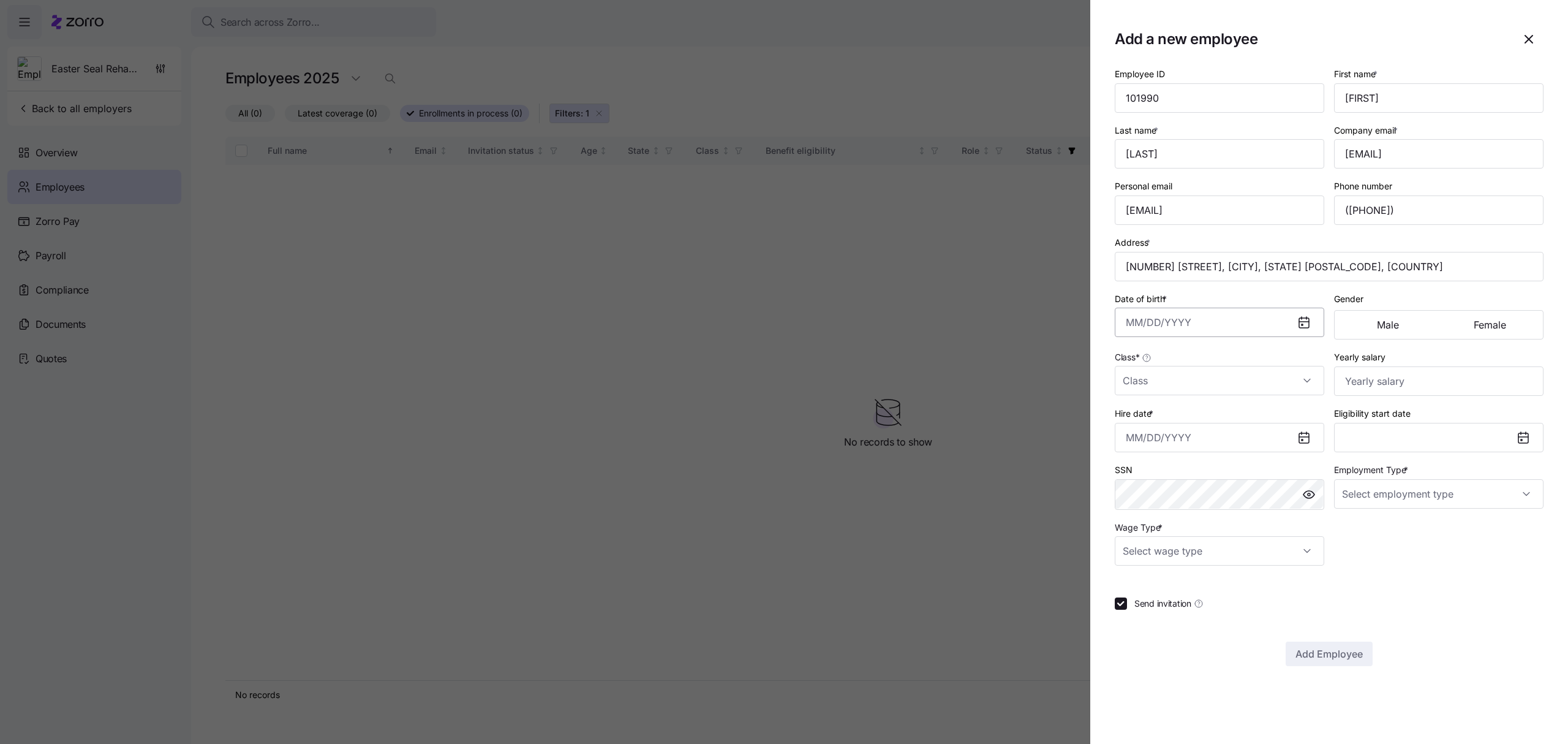 click on "Date of birth  *" at bounding box center [1219, 322] 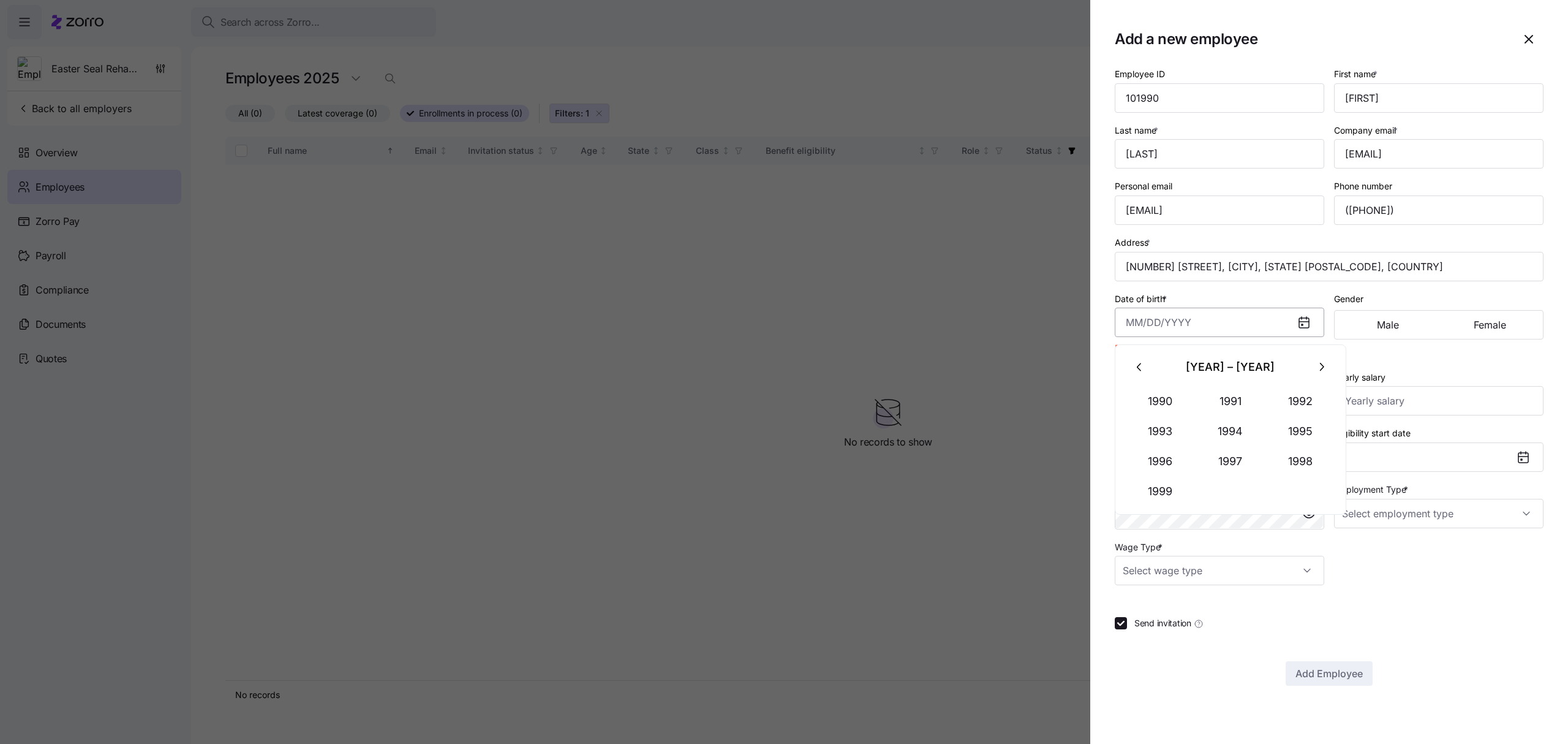 click on "Date of birth  *" at bounding box center (1219, 322) 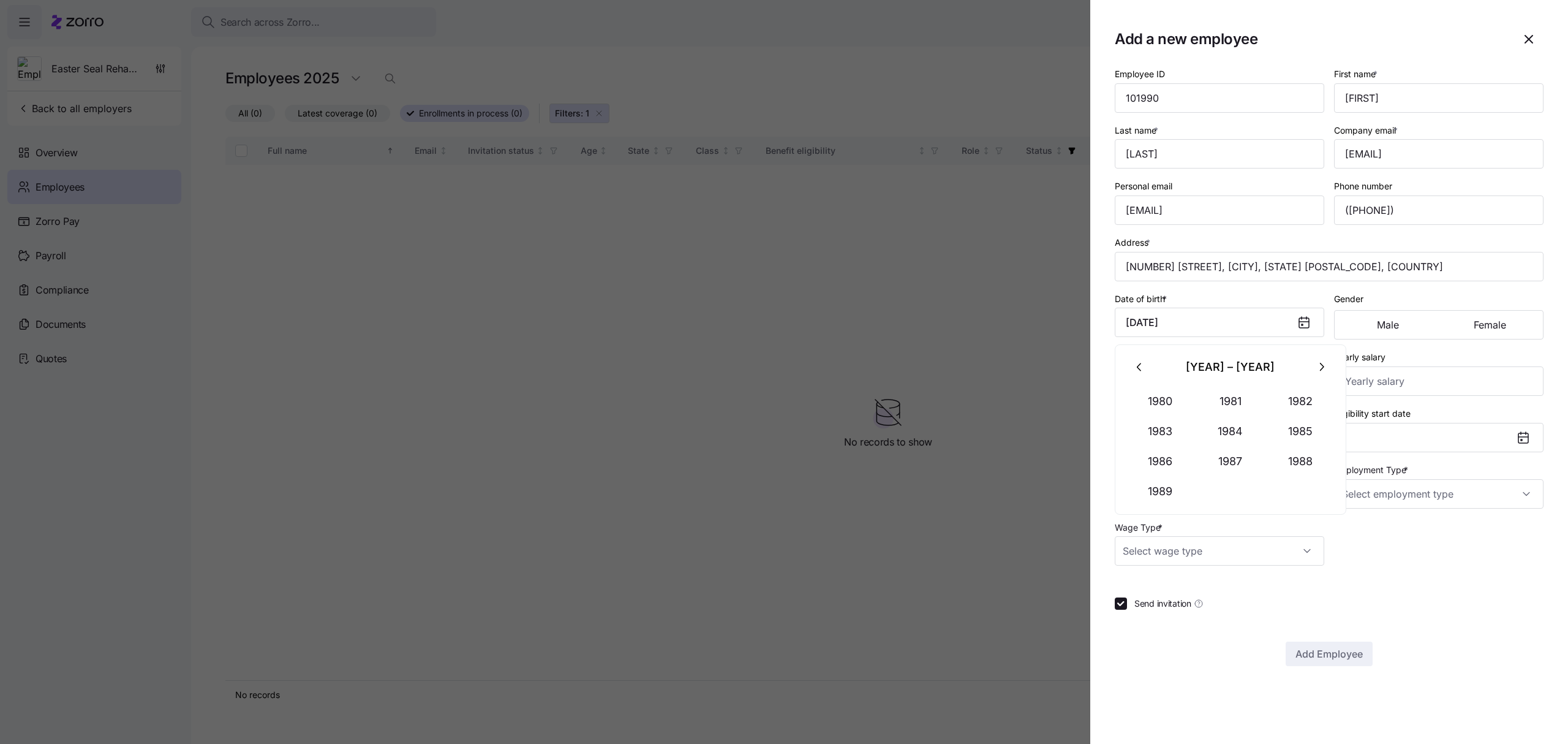 type on "[MONTH] [DAY], [YEAR]" 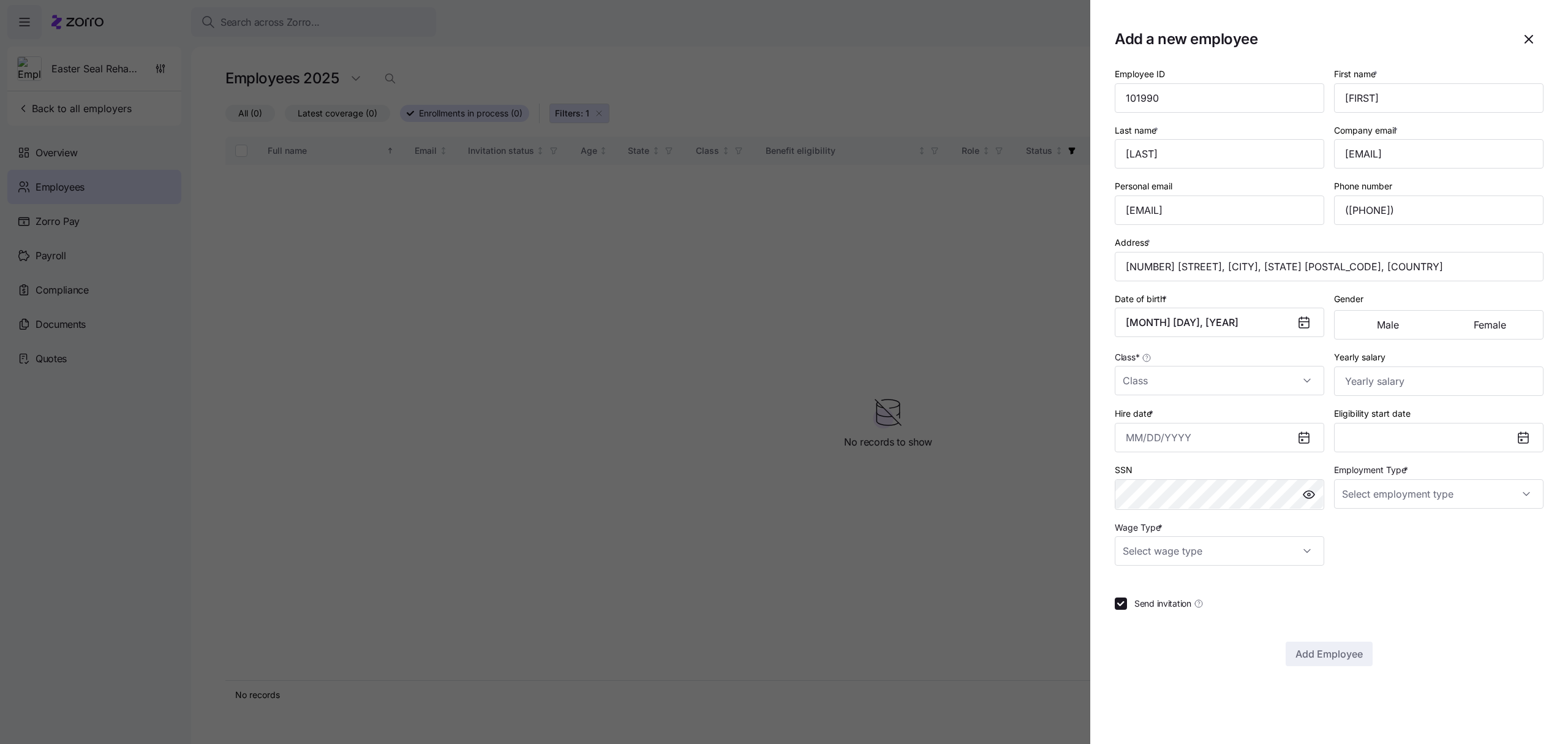 click on "Date of birth * [MONTH] [DAY], [YEAR]" at bounding box center (1219, 314) 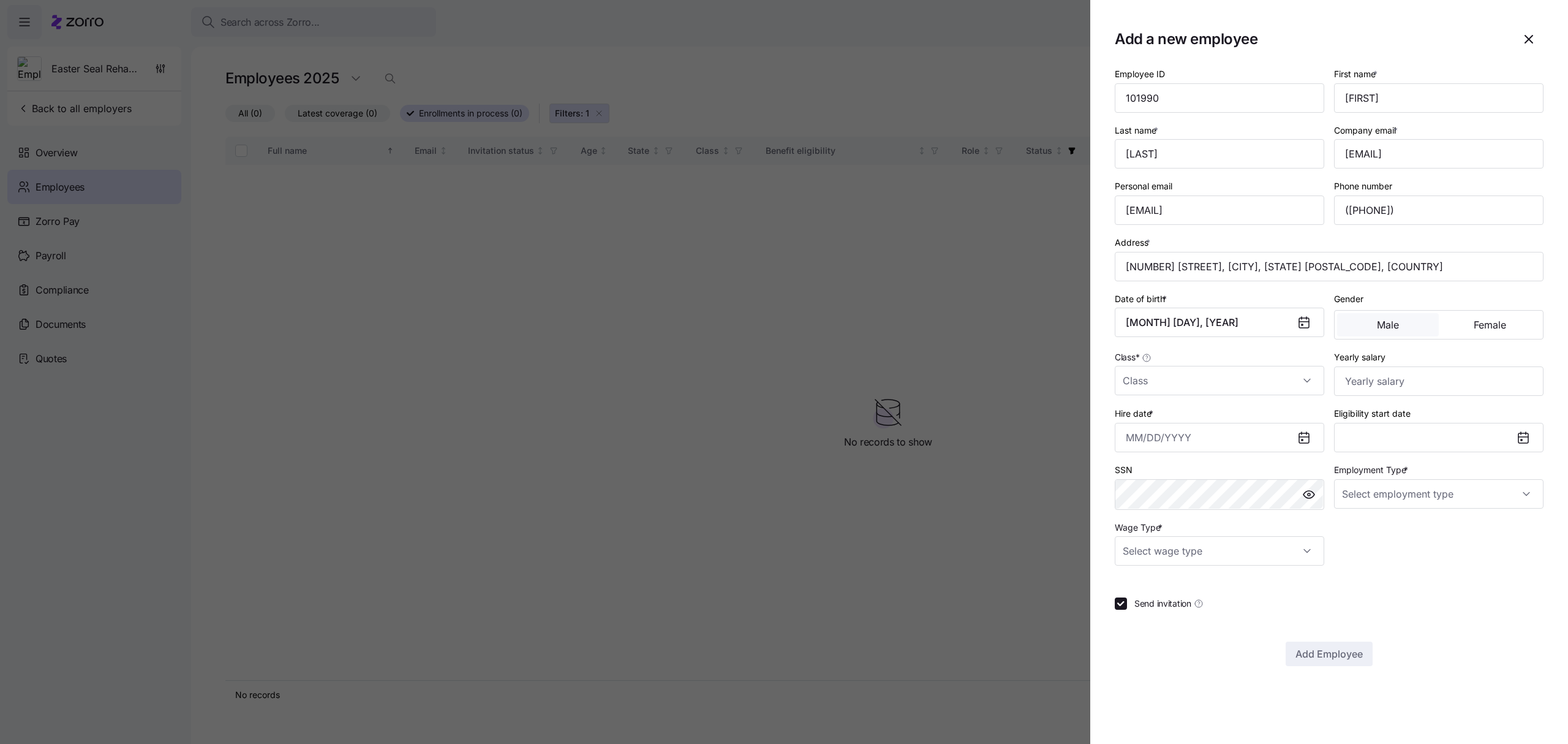 click on "Male" at bounding box center (1388, 325) 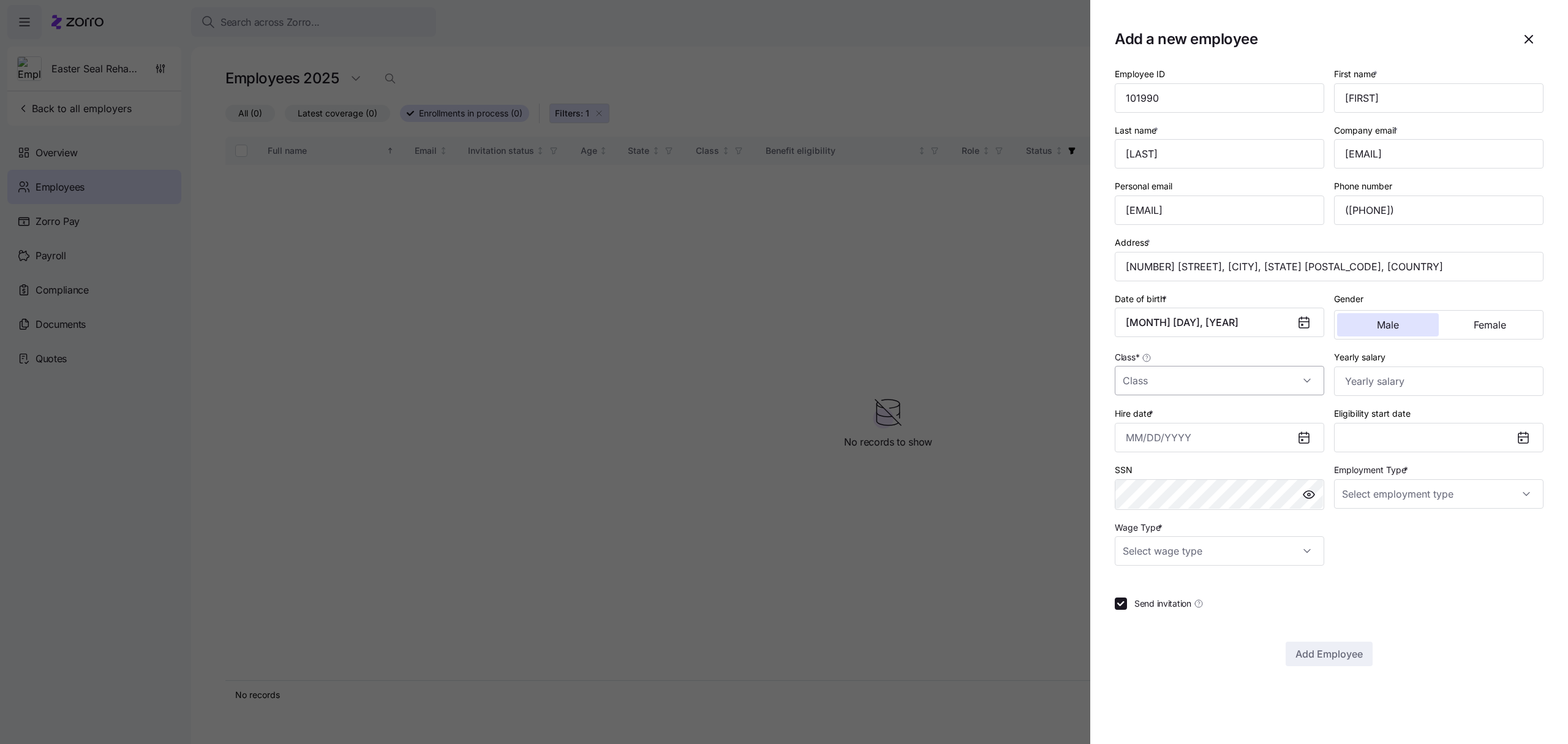 click on "Class  *" at bounding box center (1219, 381) 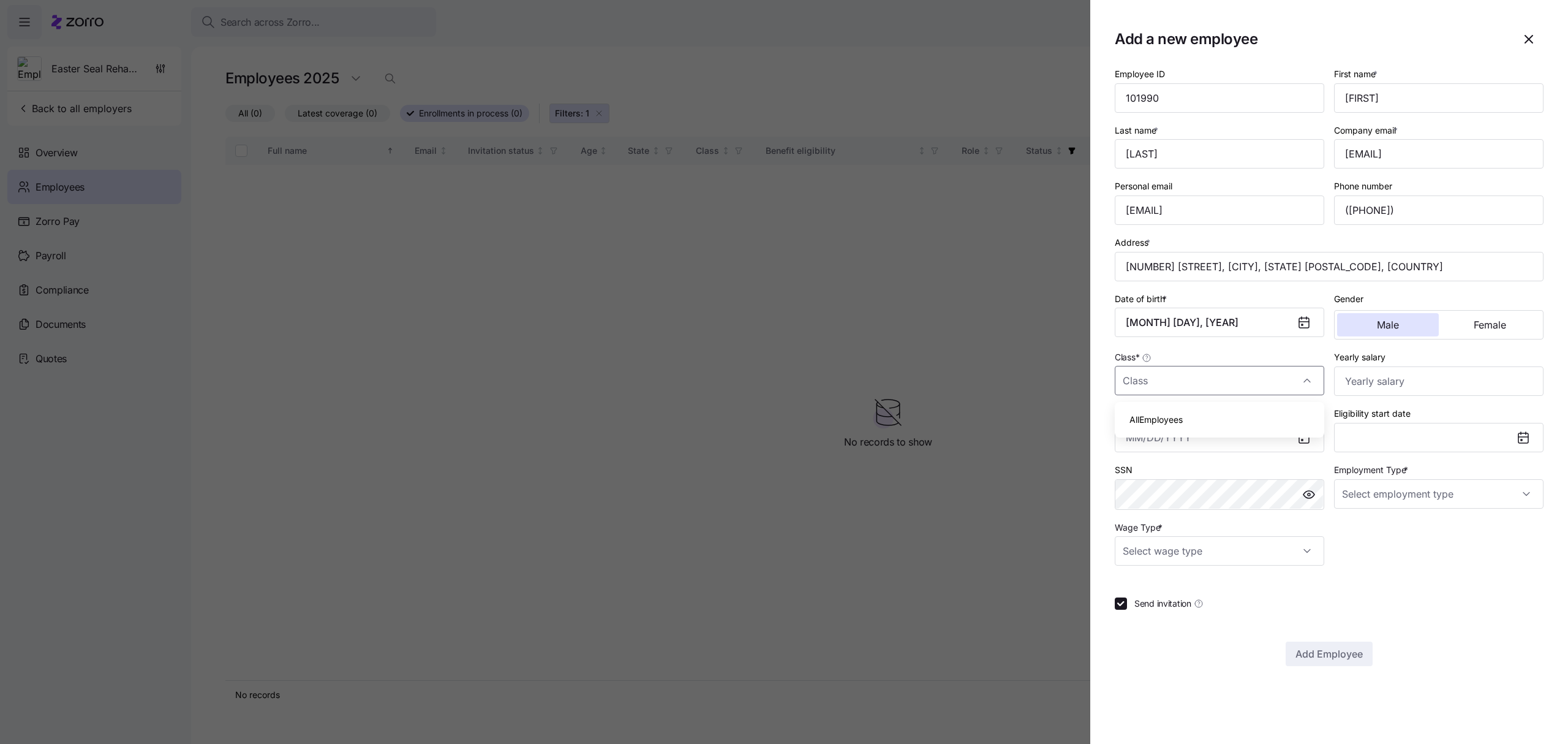 click on "AllEmployees" at bounding box center [1219, 420] 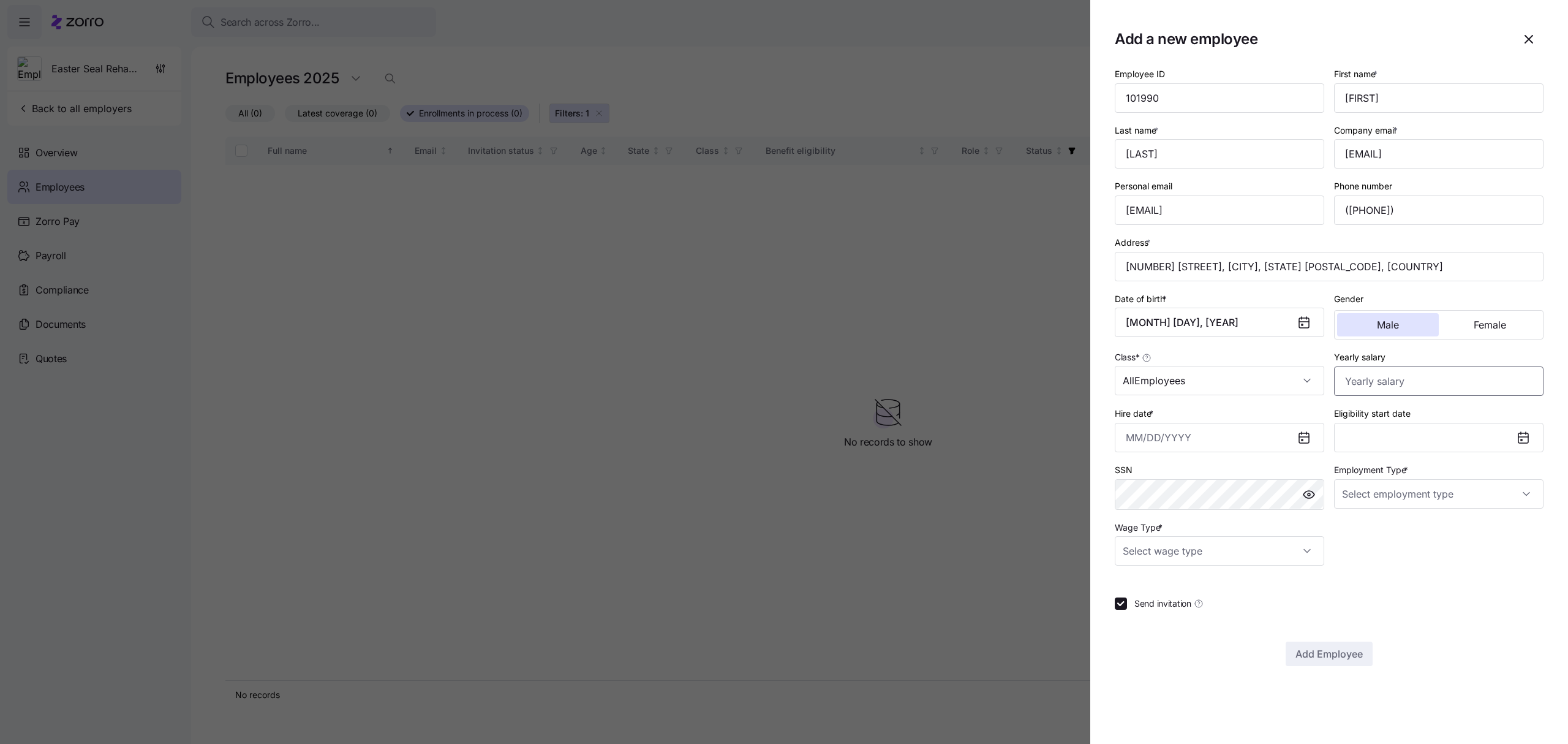 click on "Yearly salary" at bounding box center (1439, 381) 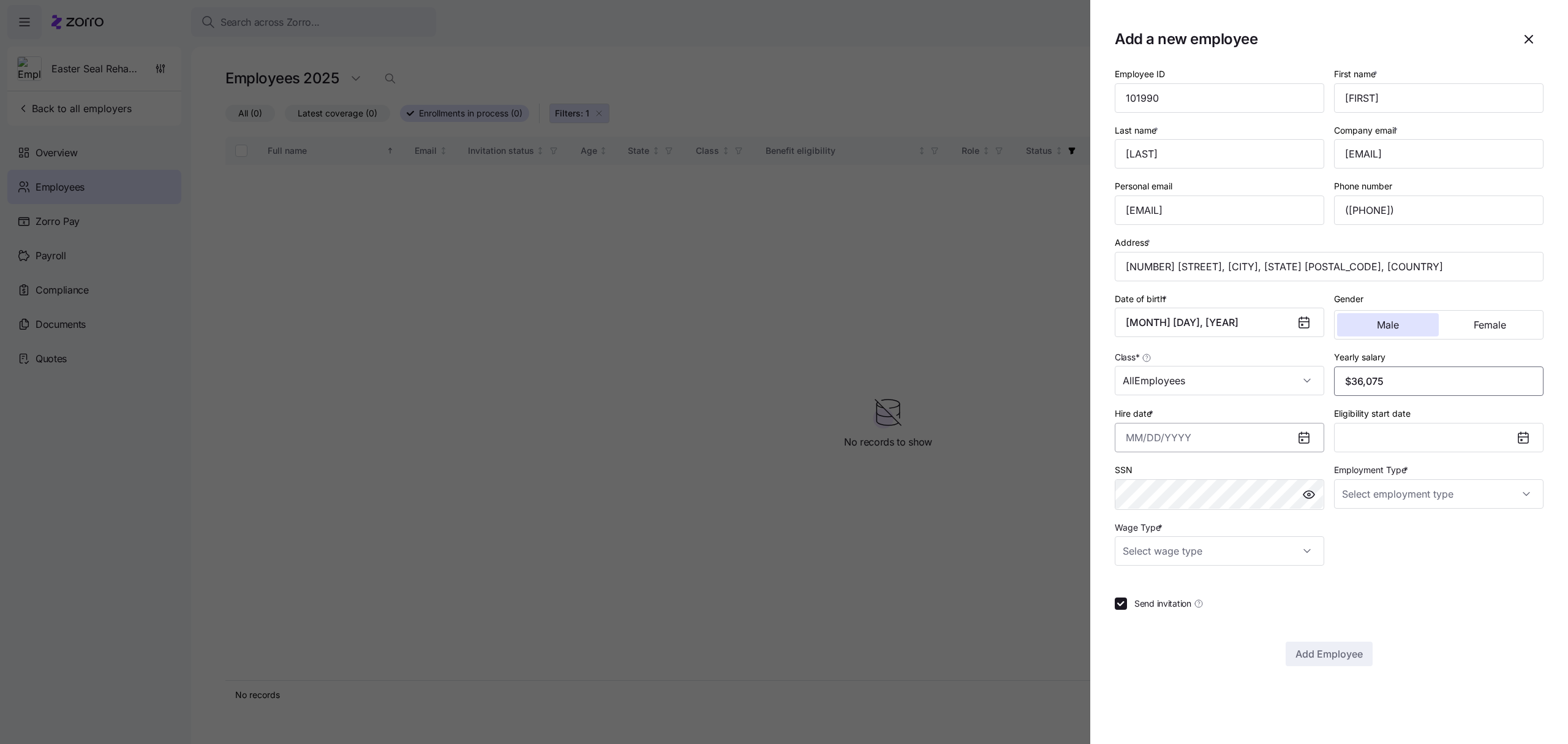 type on "$36,075" 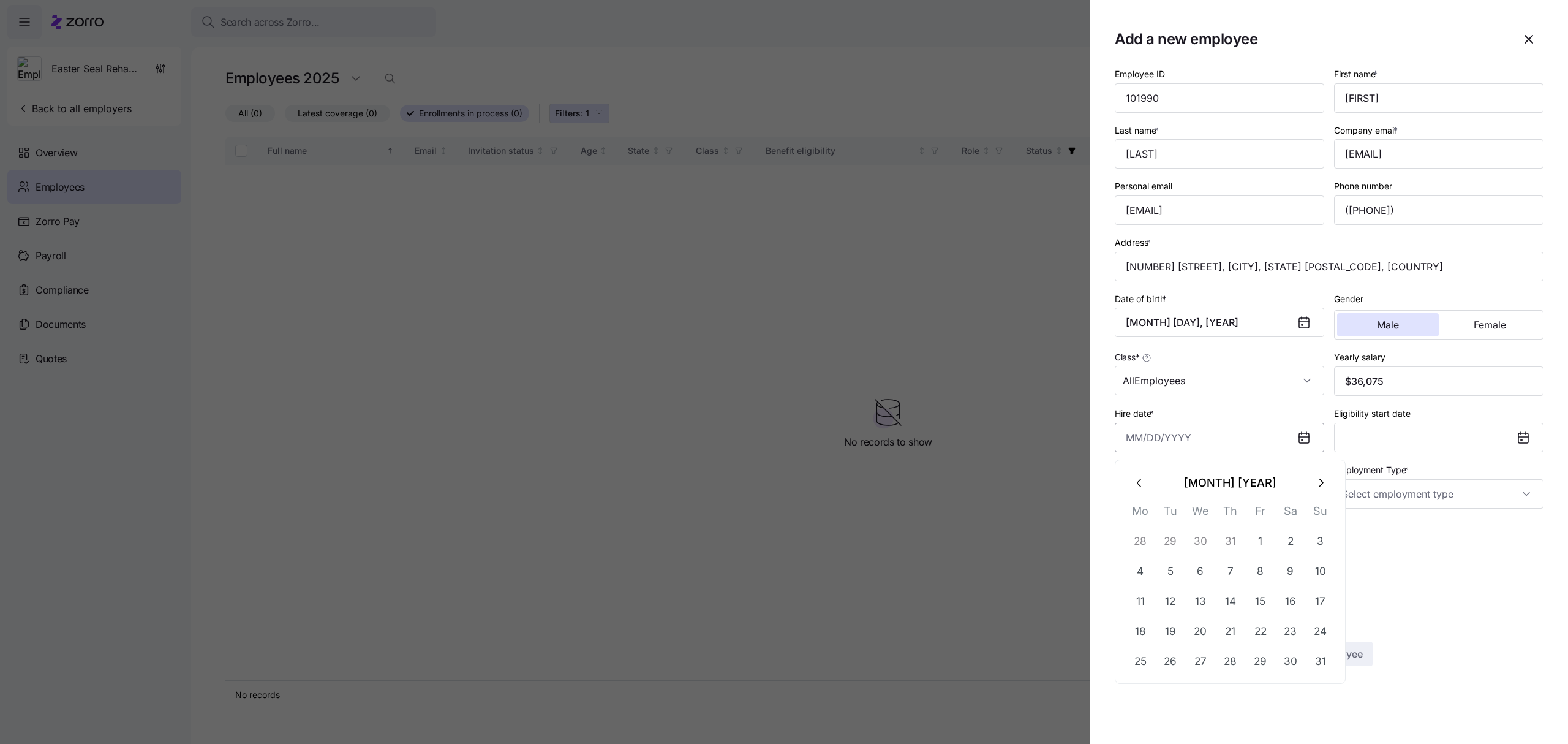 click on "Hire date  *" at bounding box center (1219, 438) 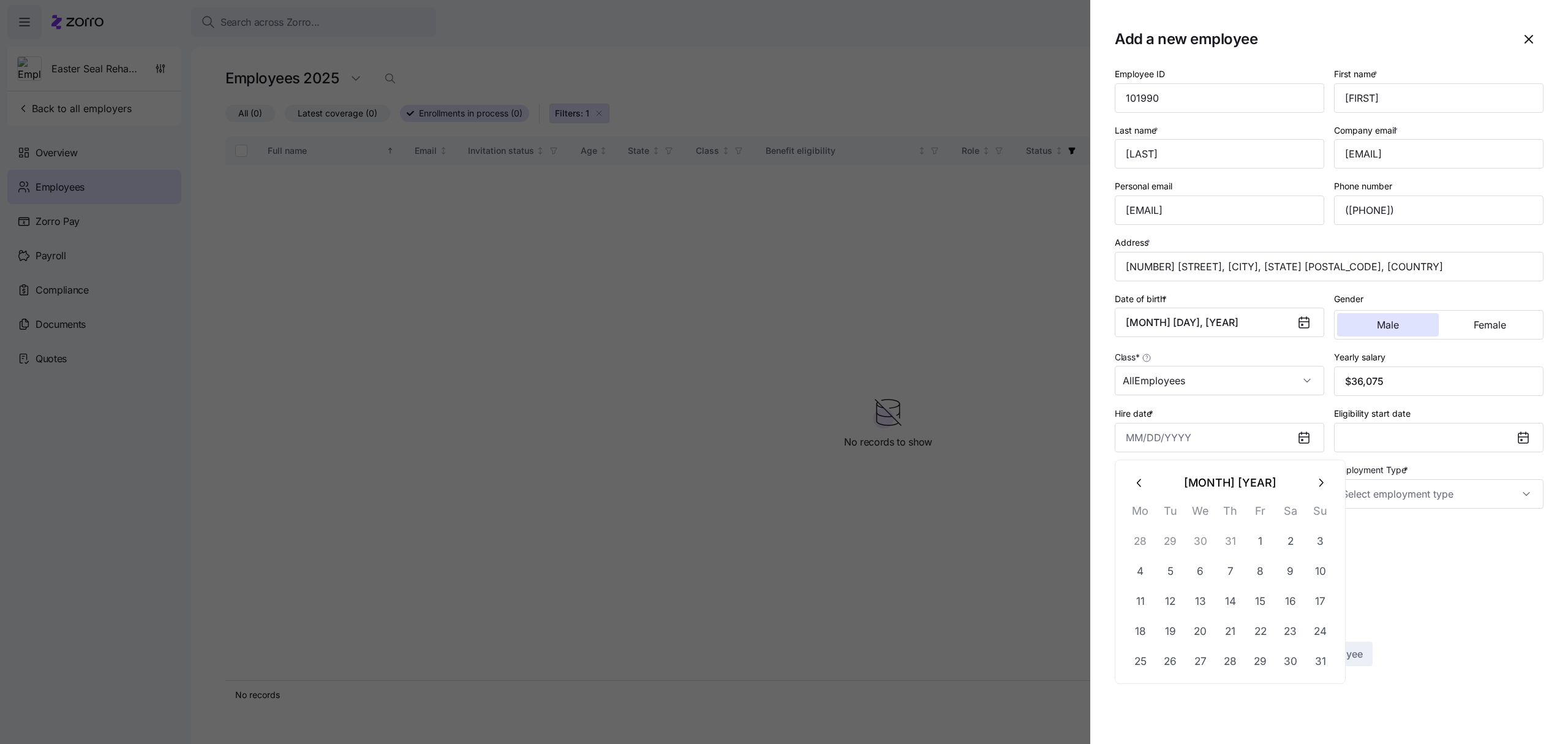 click at bounding box center [1140, 482] 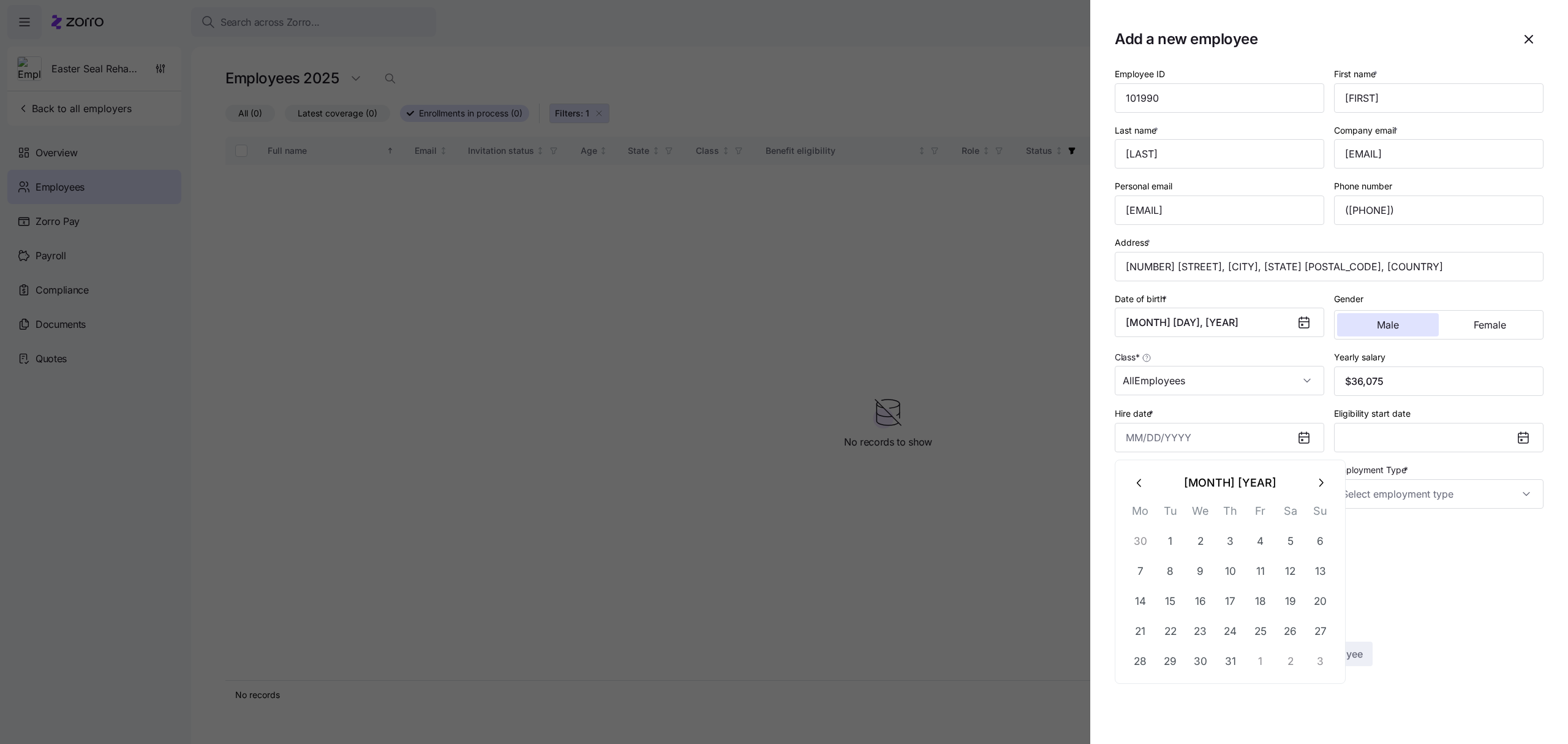 click at bounding box center [1140, 482] 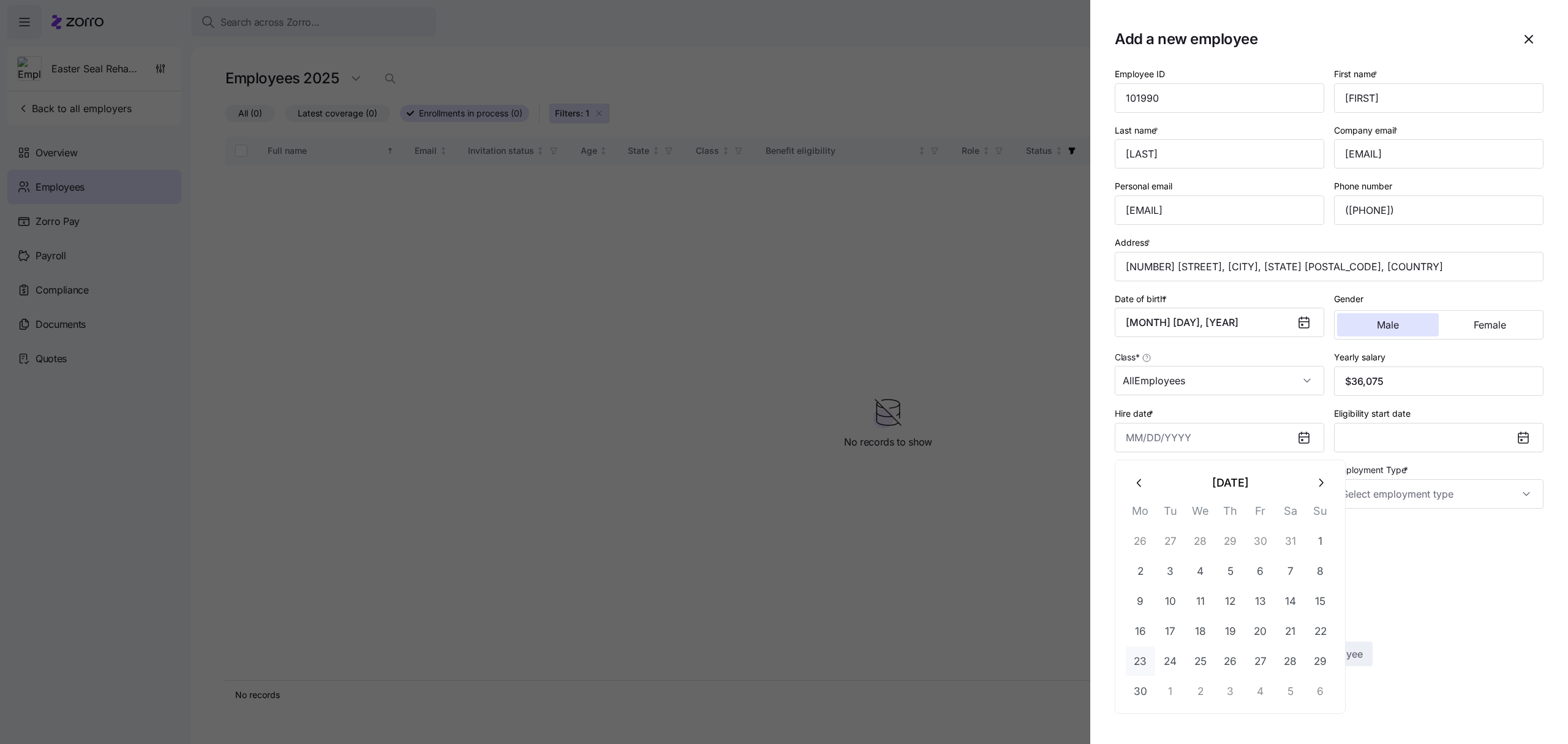 click on "23" at bounding box center (1140, 661) 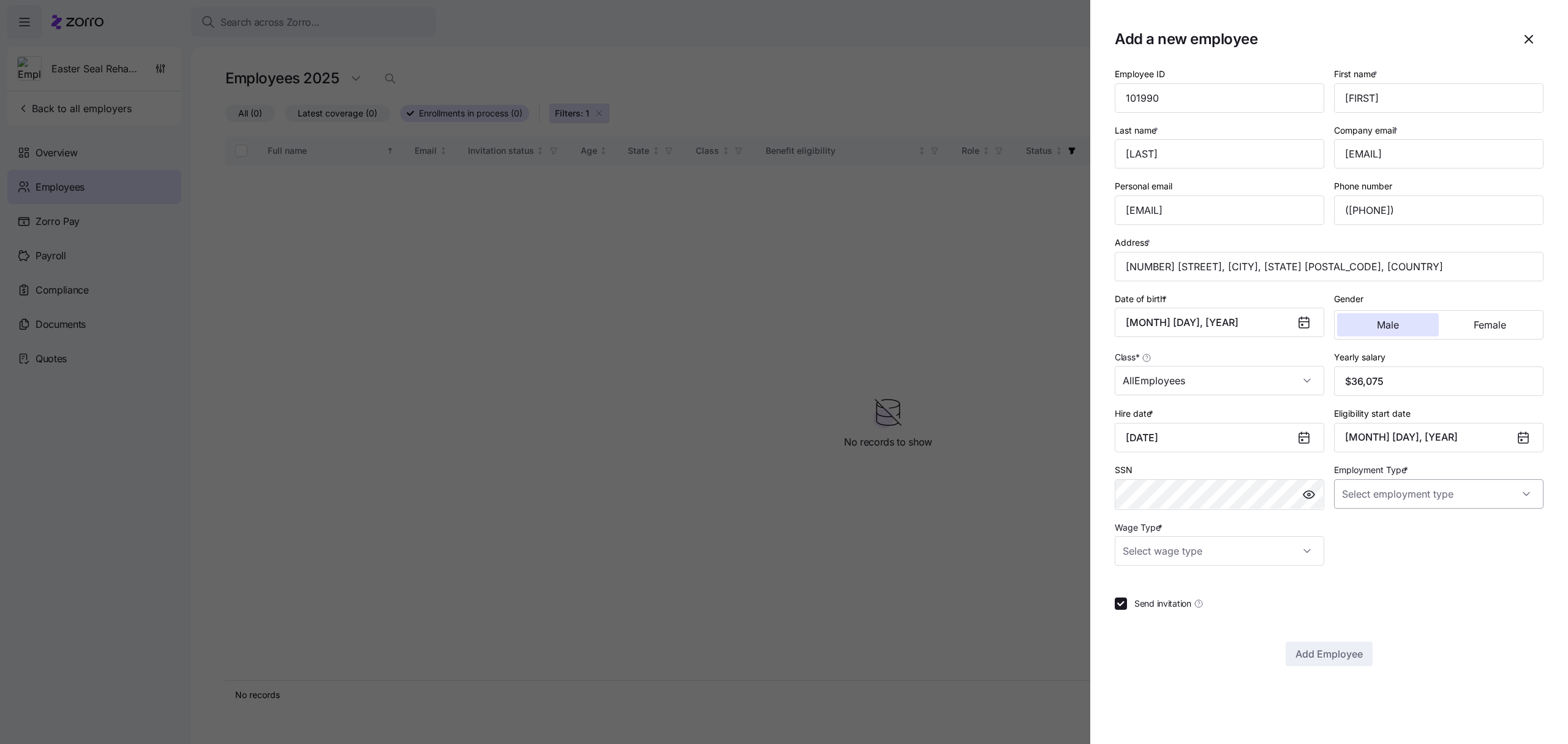 click on "Employment Type  *" at bounding box center (1439, 494) 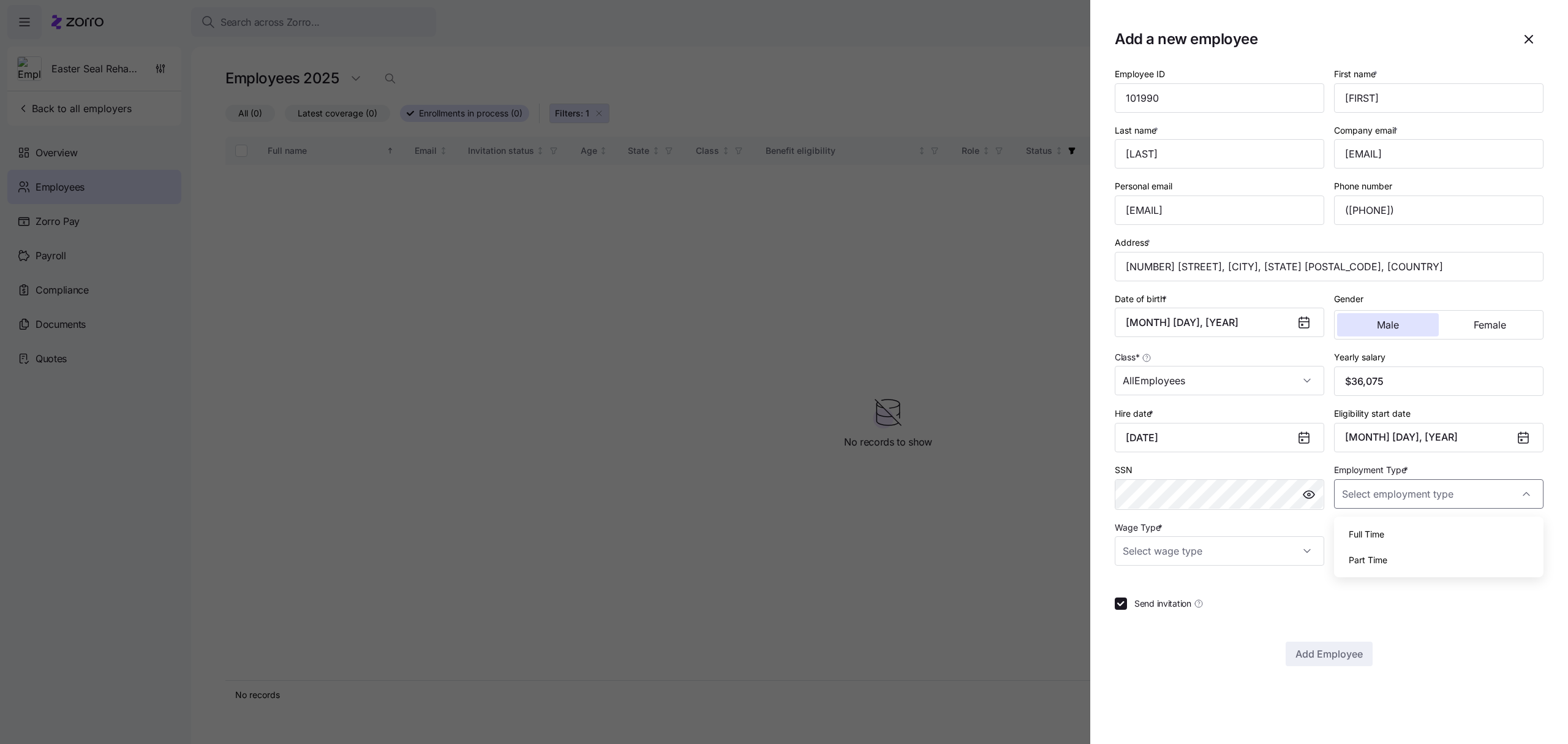 click on "Full Time" at bounding box center (1439, 534) 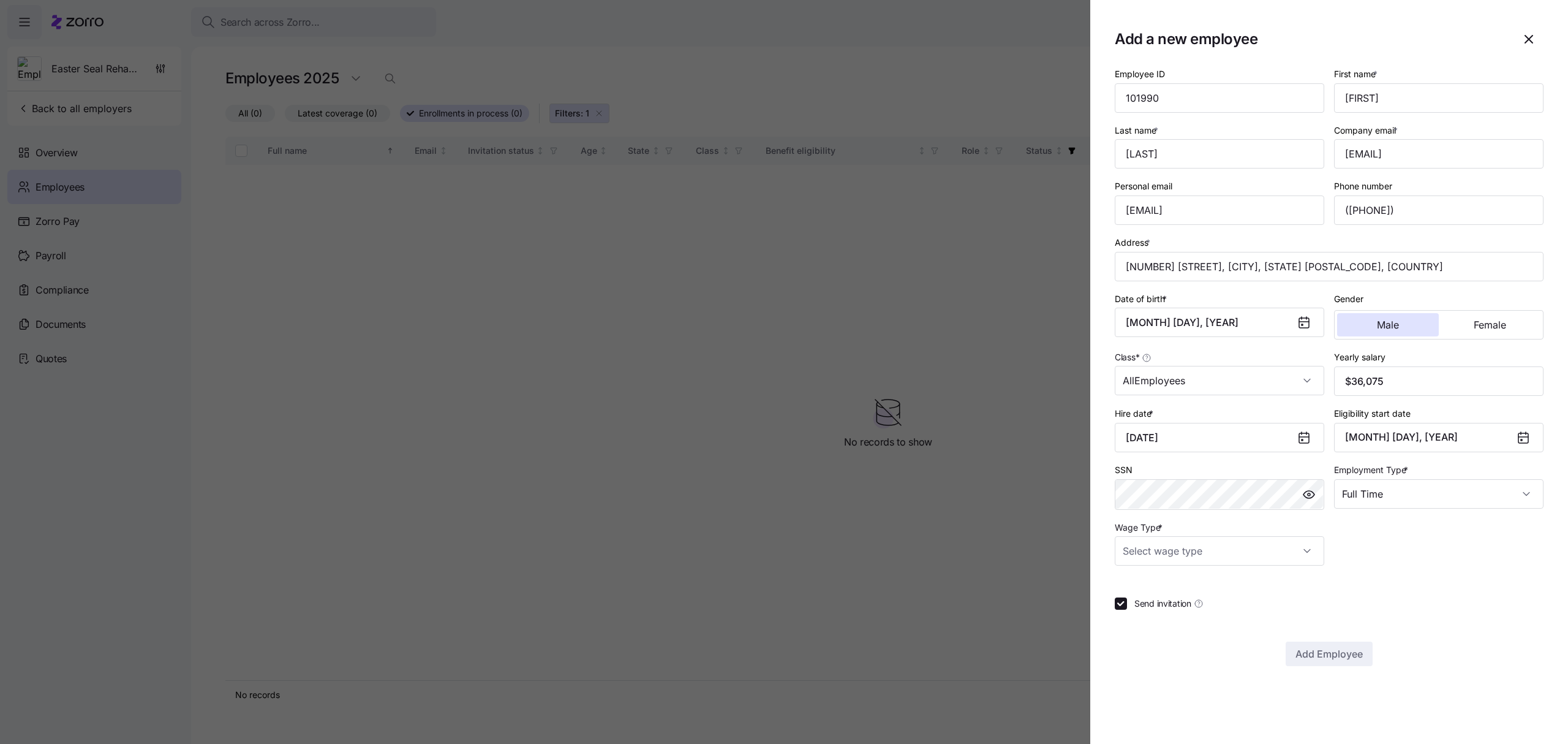 type on "Full Time" 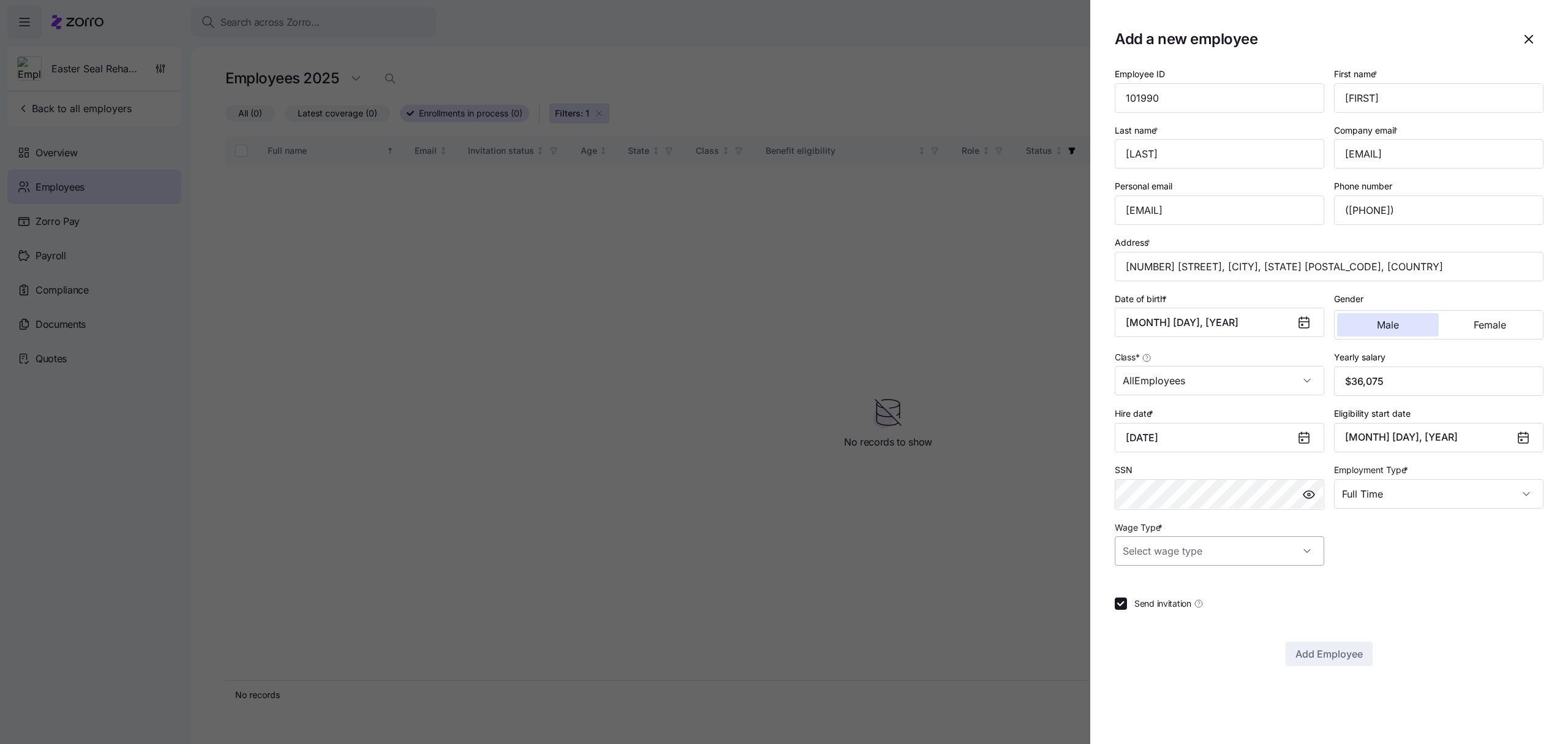 click on "Wage Type  *" at bounding box center (1219, 551) 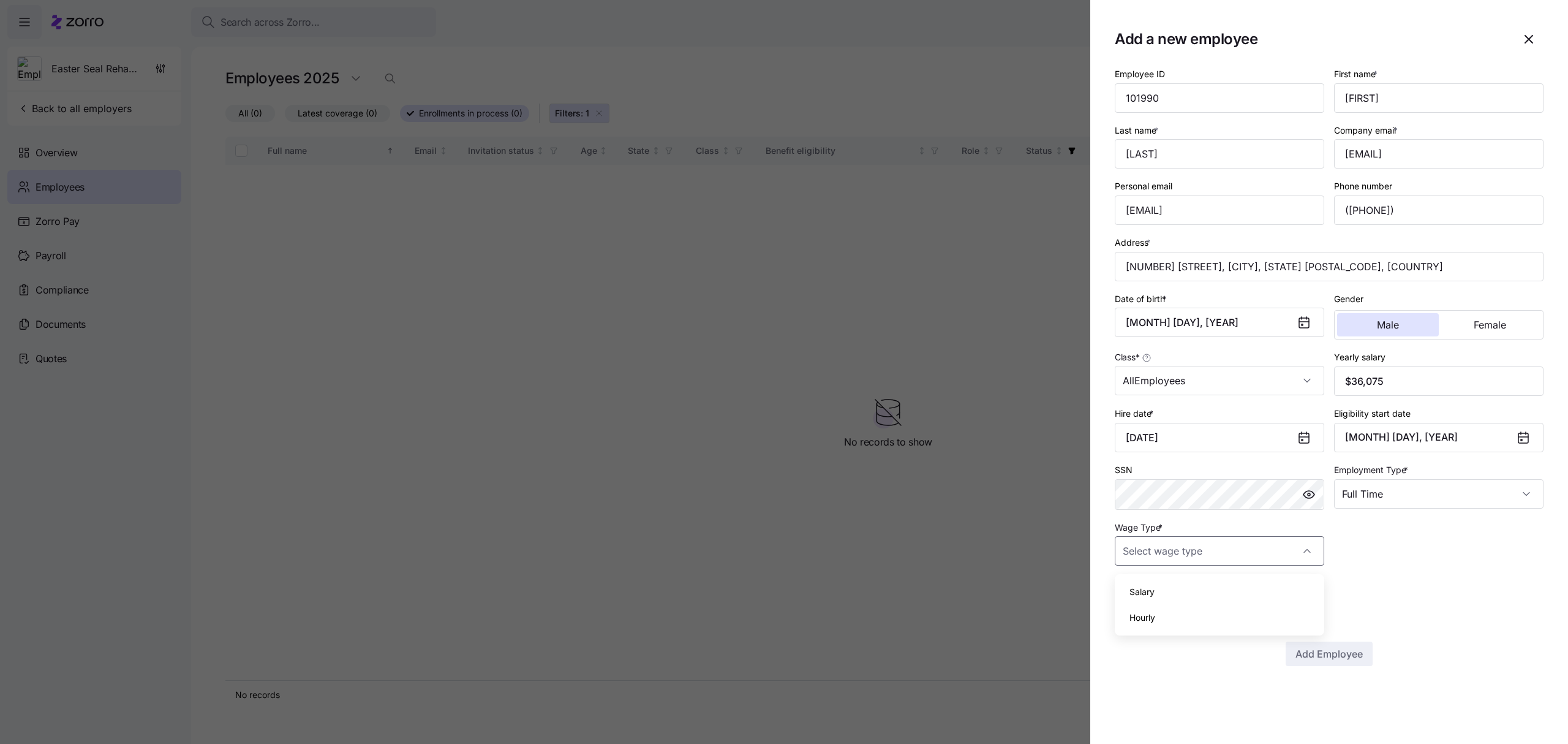 click on "Hourly" at bounding box center (1142, 618) 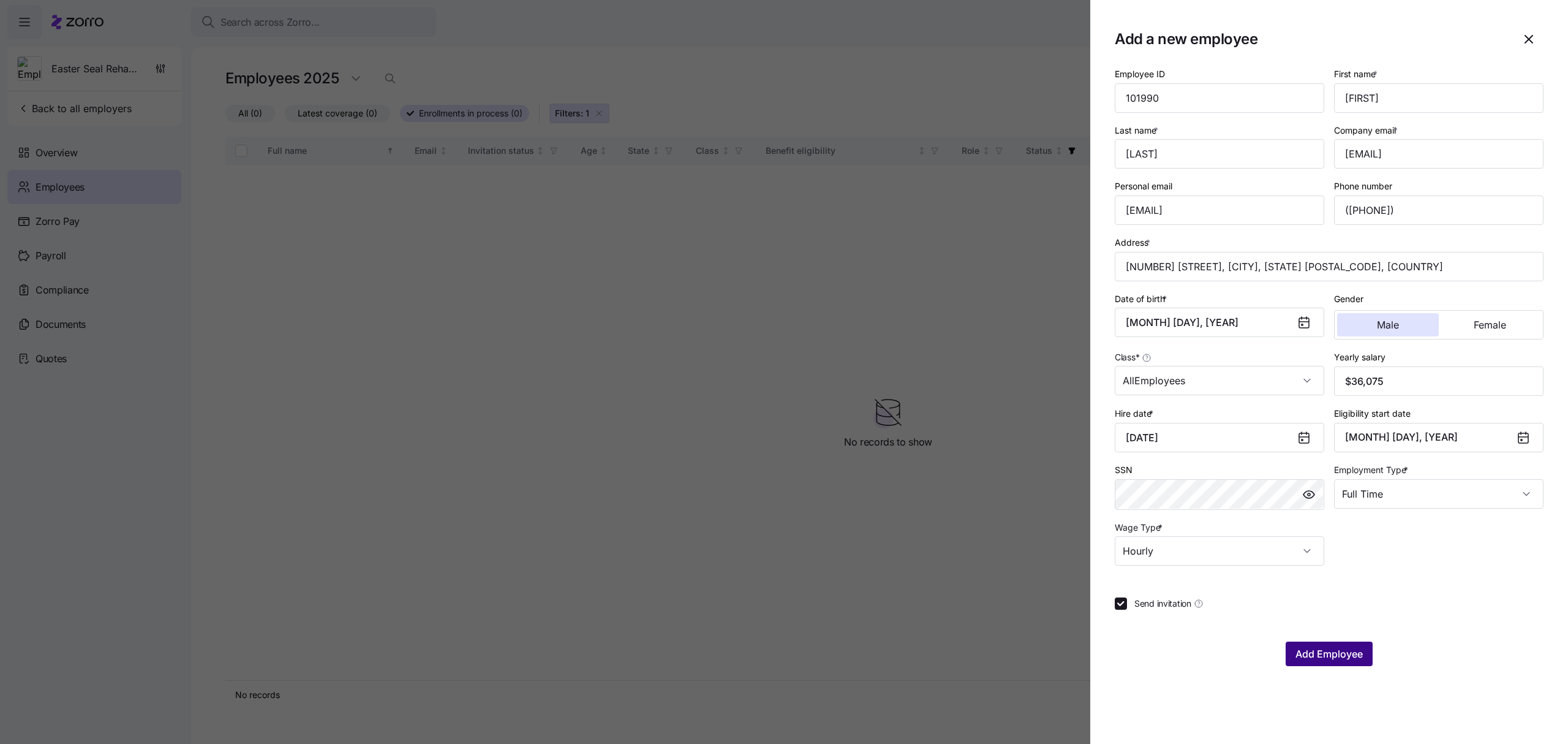 click on "Add Employee" at bounding box center (1329, 654) 